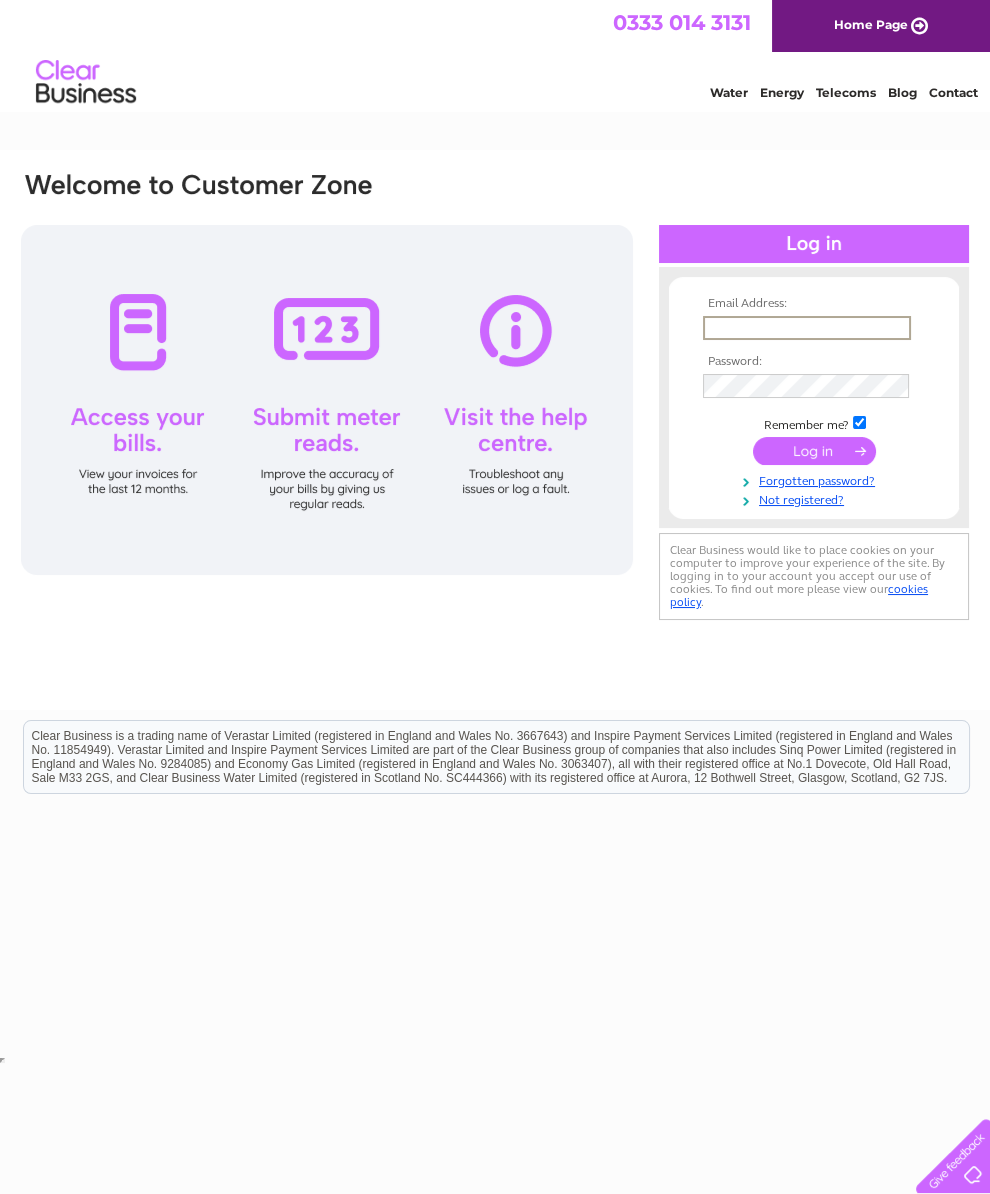 scroll, scrollTop: 0, scrollLeft: 0, axis: both 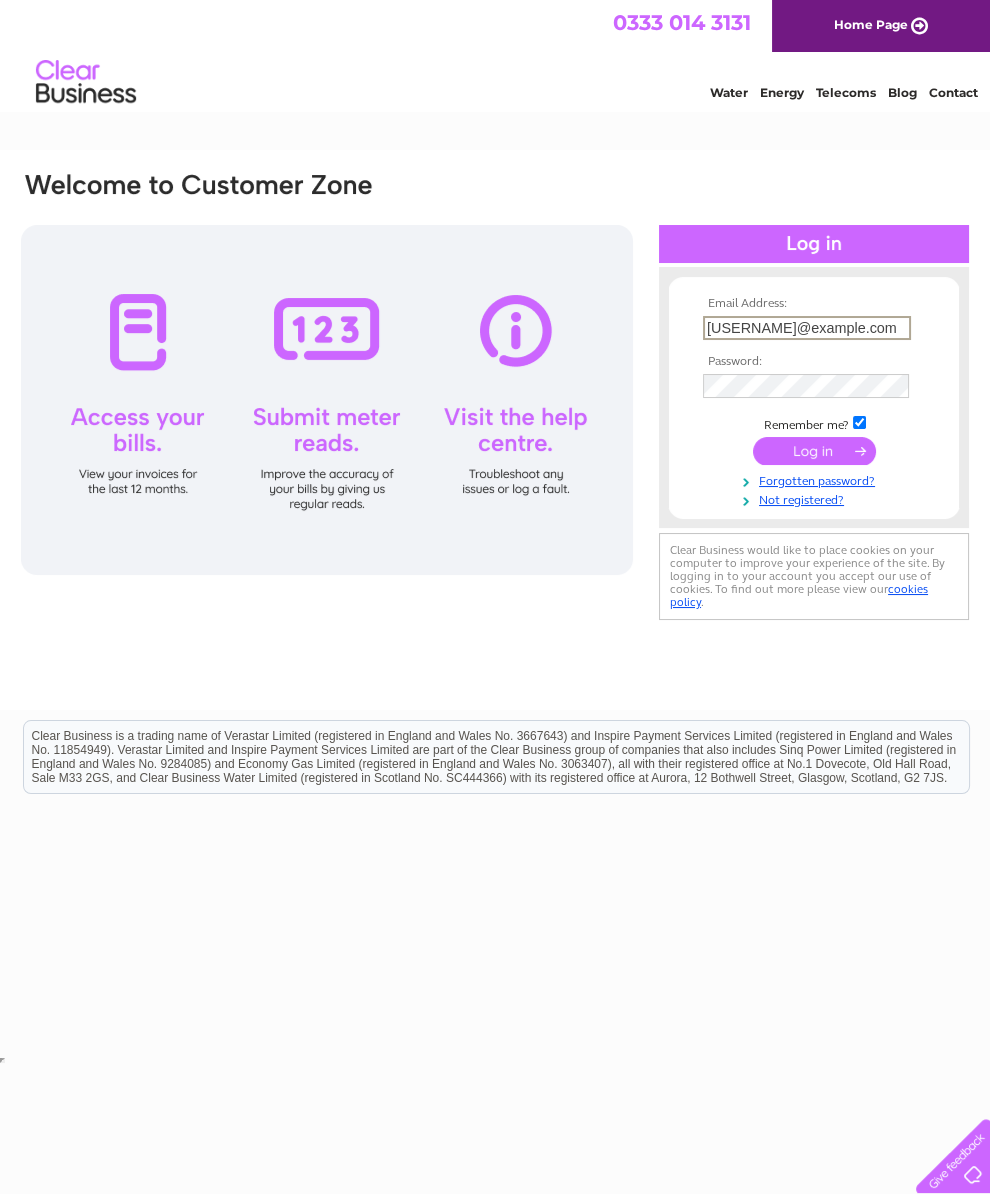 click at bounding box center (814, 451) 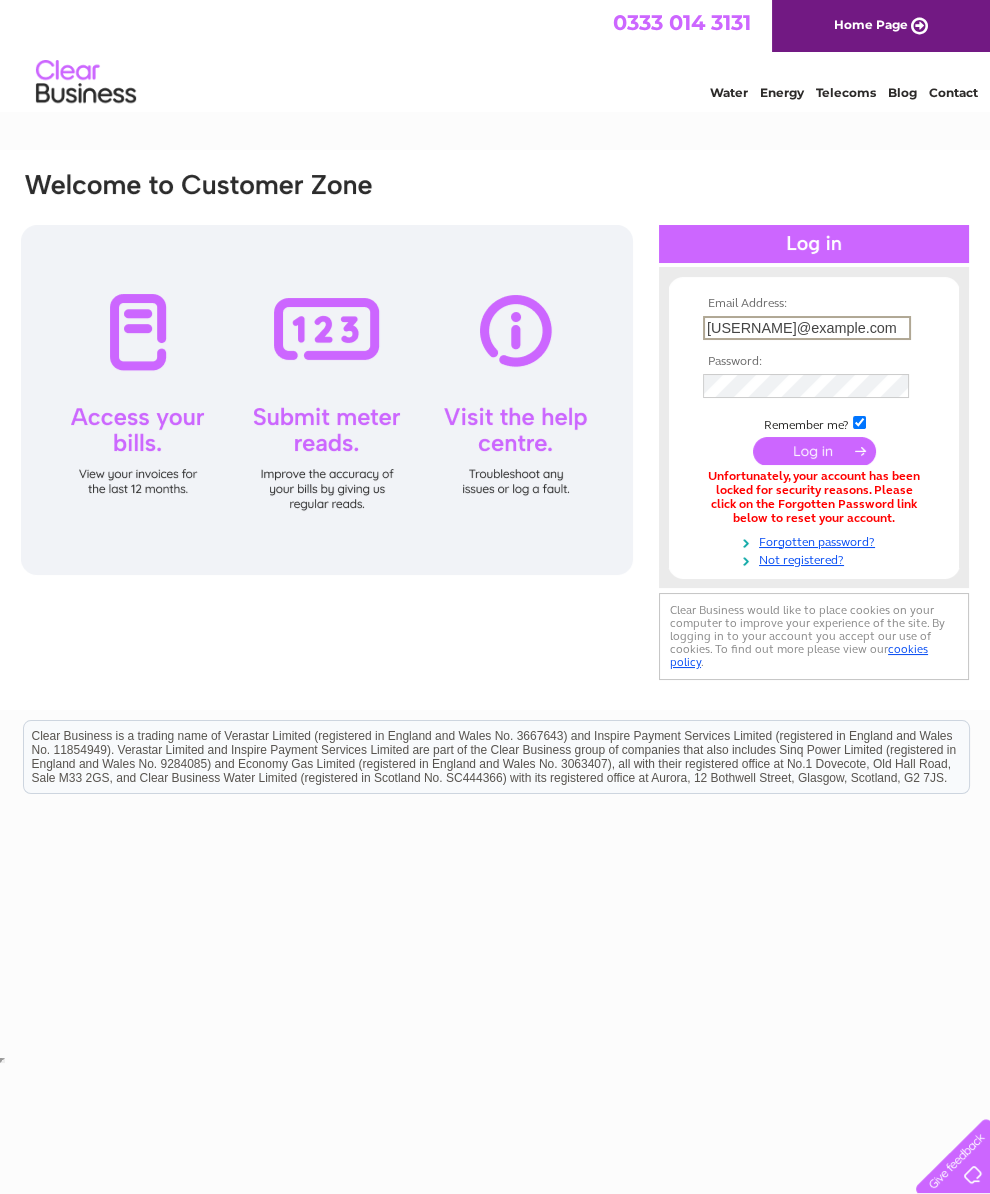 scroll, scrollTop: 0, scrollLeft: 0, axis: both 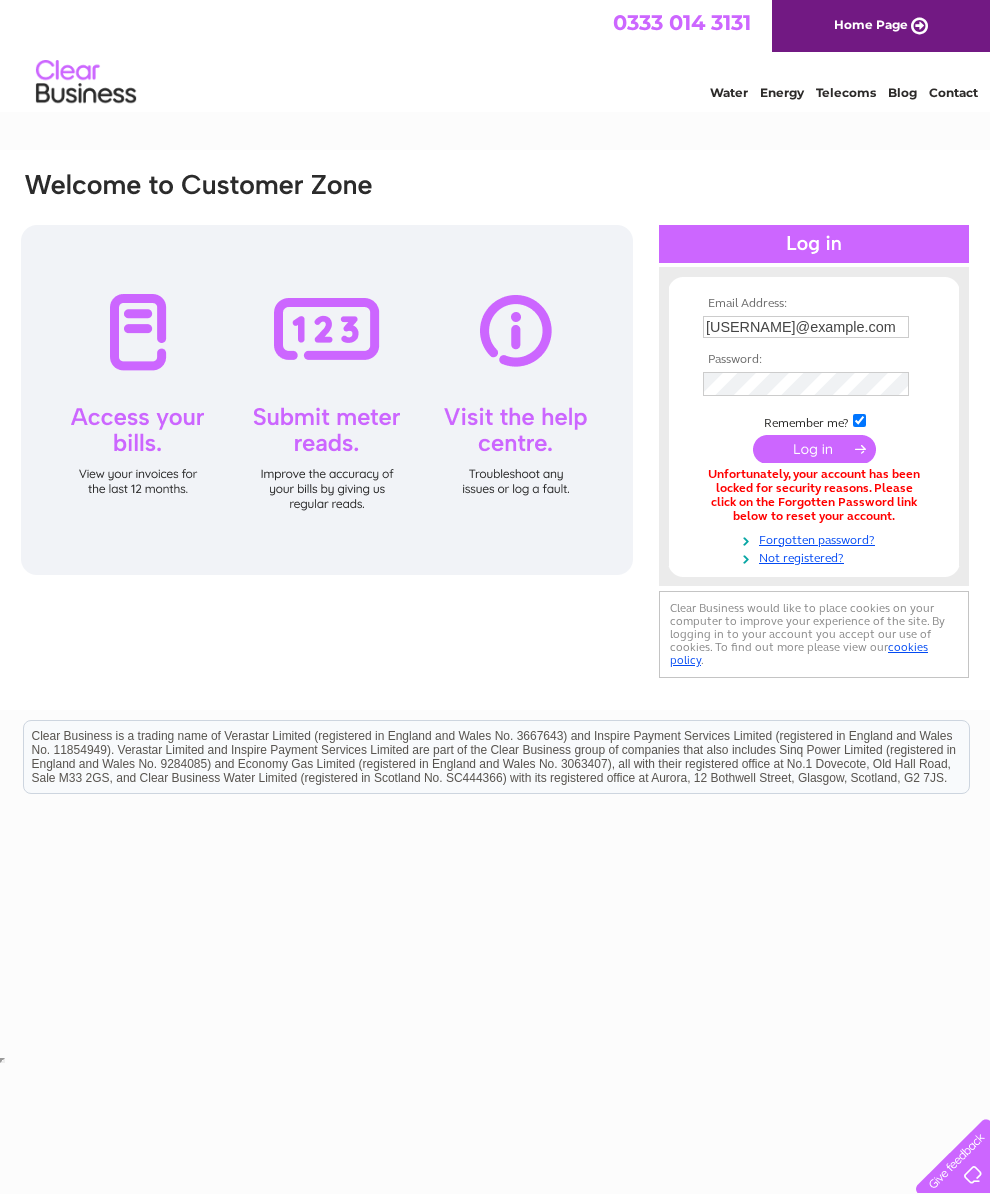 click at bounding box center (814, 449) 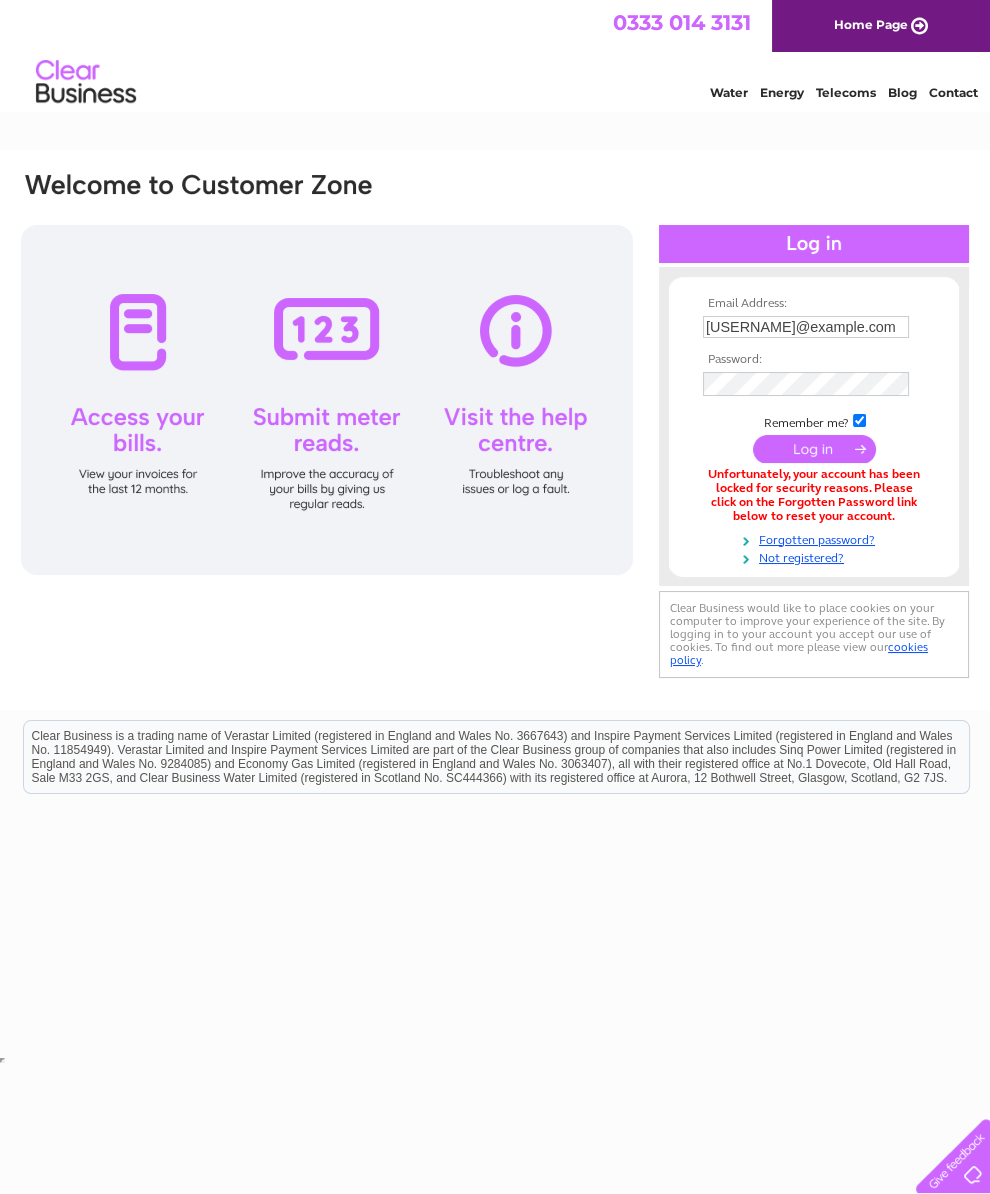 scroll, scrollTop: 0, scrollLeft: 0, axis: both 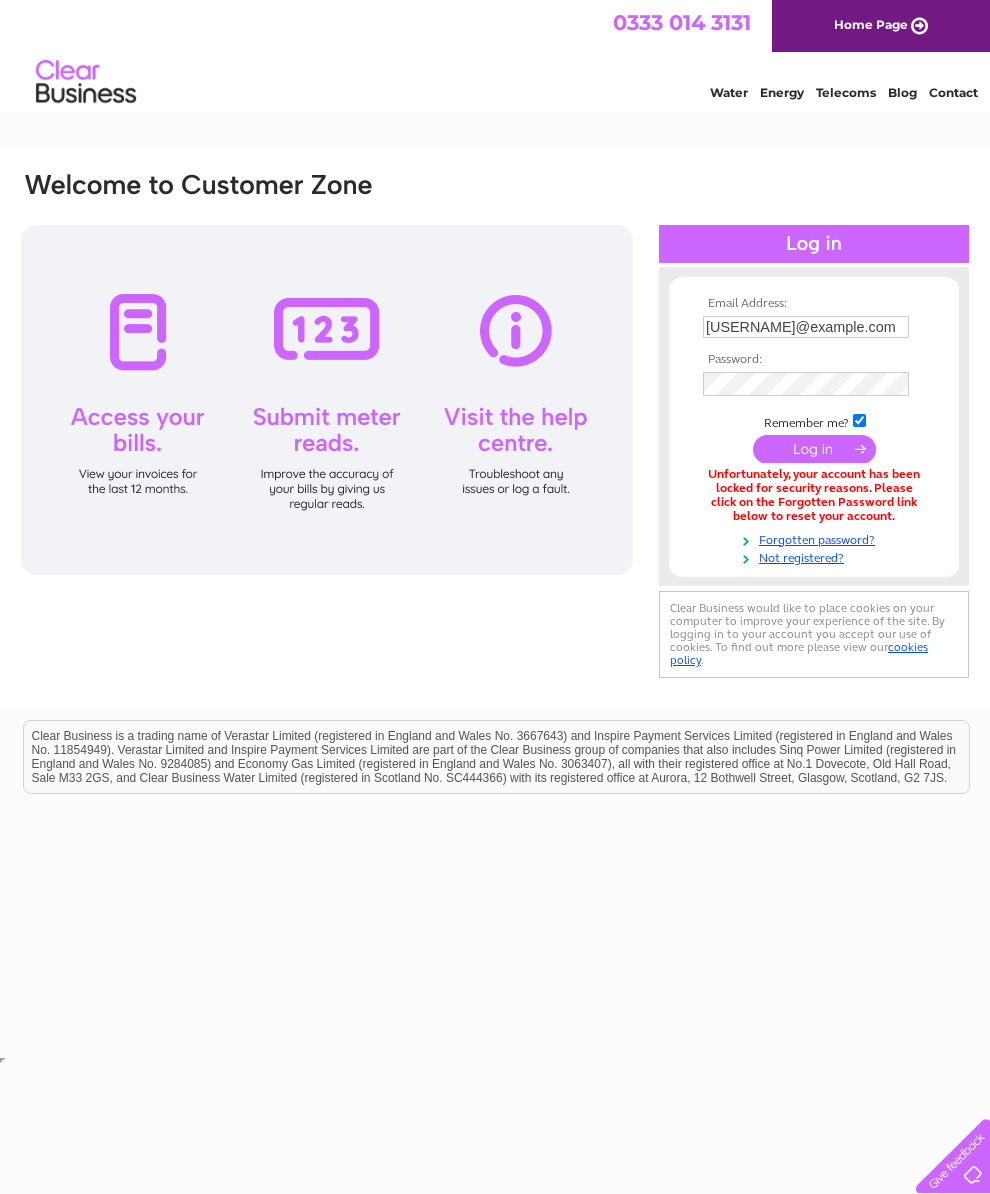 click at bounding box center (814, 449) 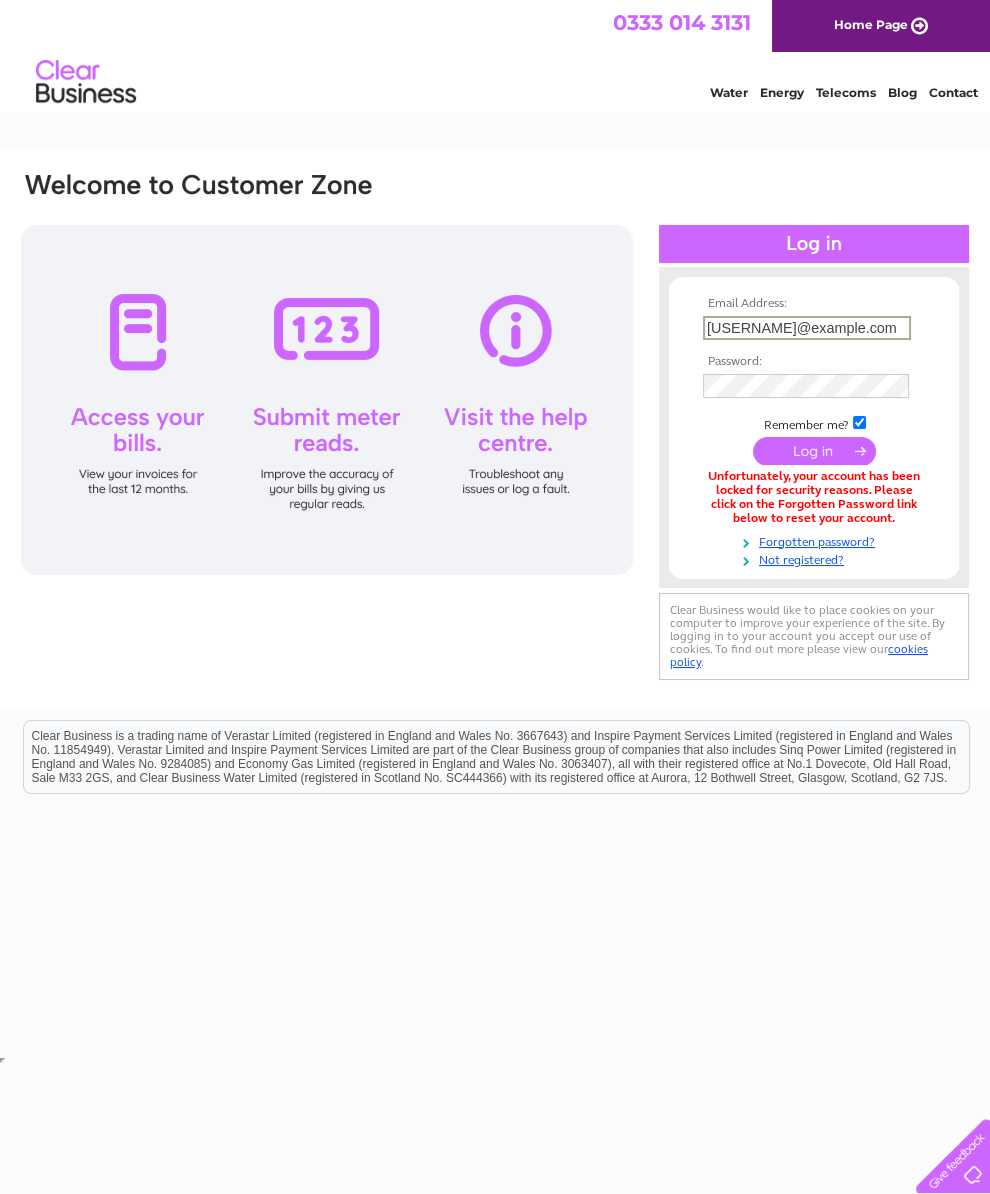 scroll, scrollTop: 0, scrollLeft: 0, axis: both 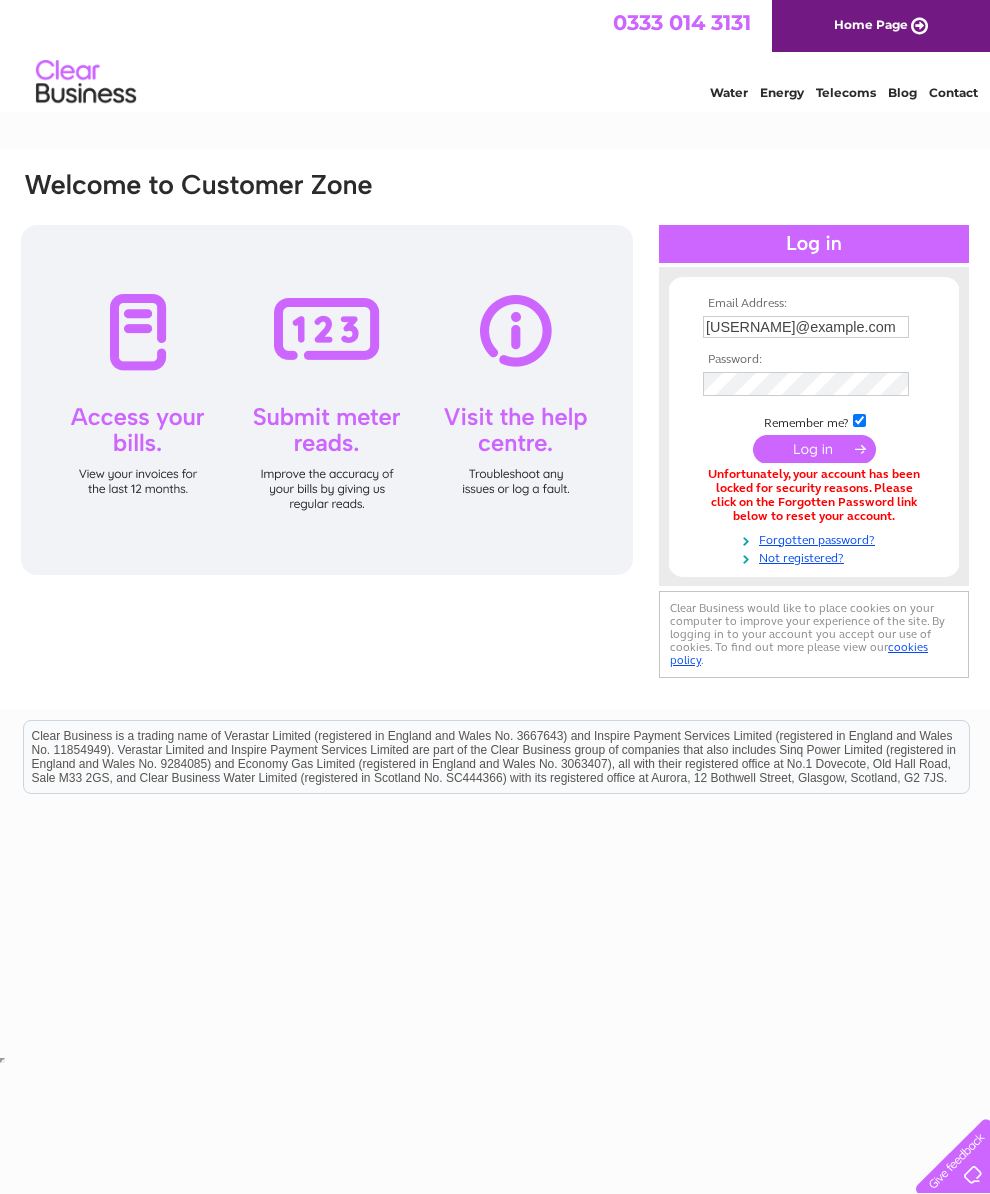 click at bounding box center (814, 449) 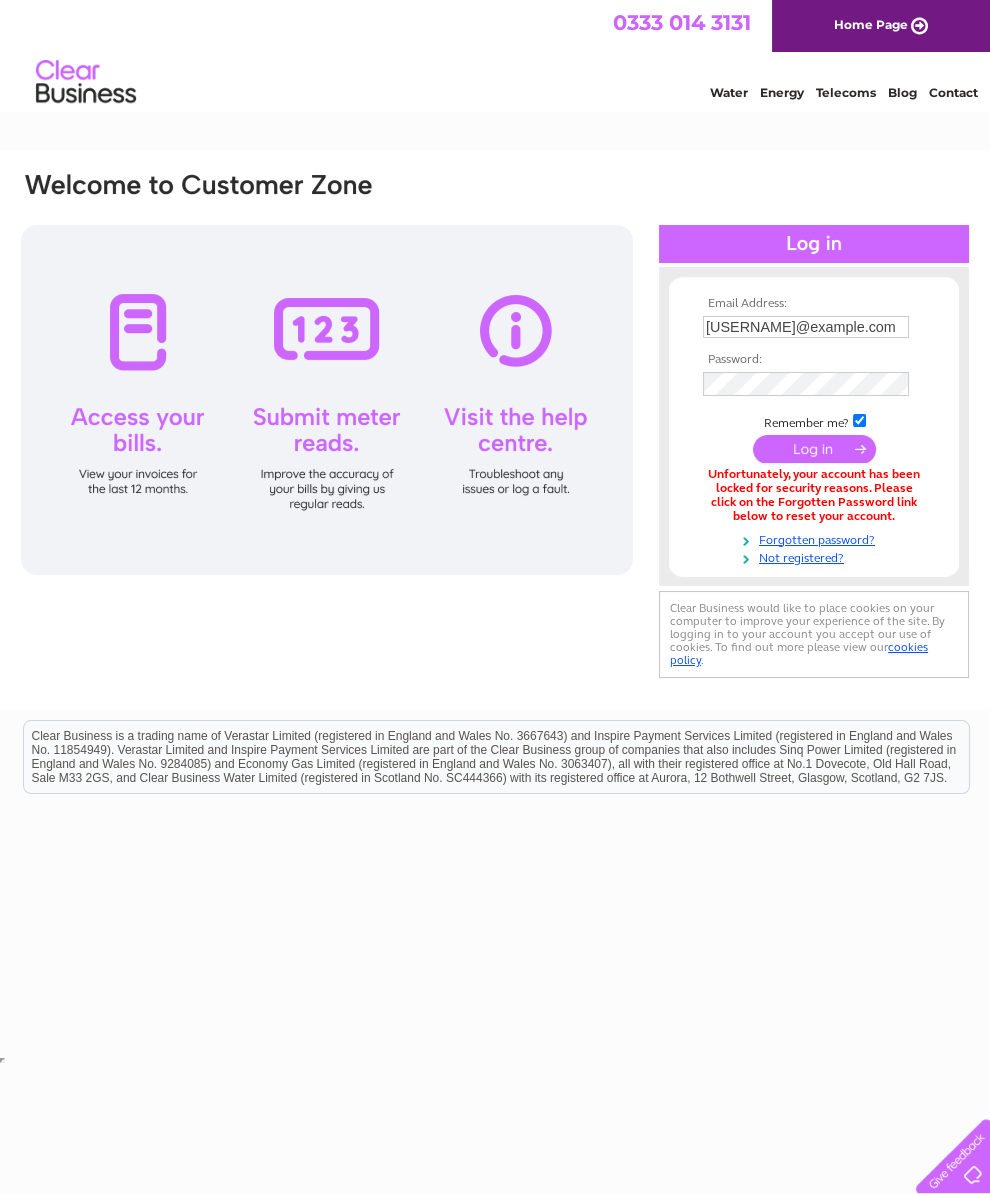 scroll, scrollTop: 0, scrollLeft: 0, axis: both 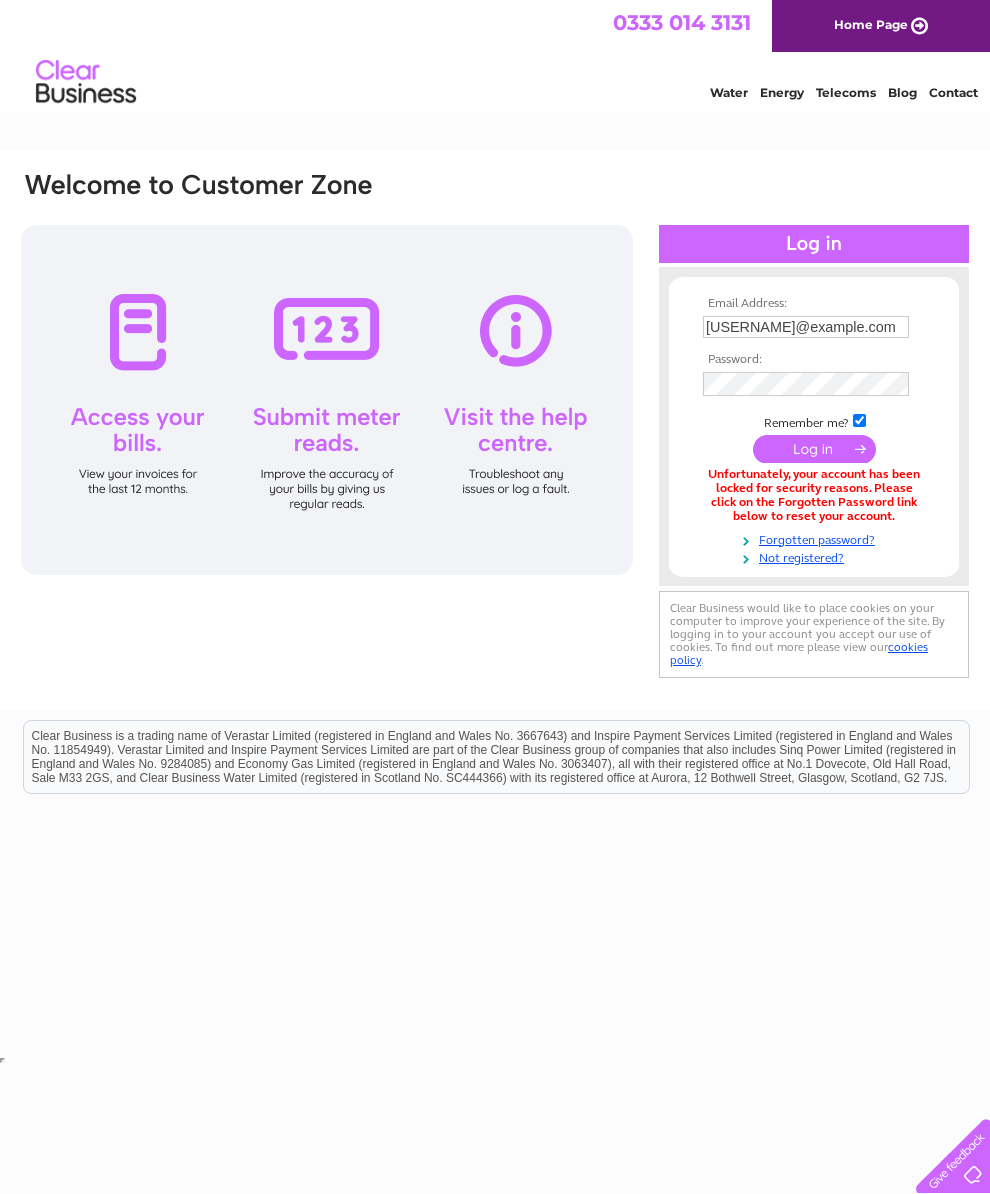 click at bounding box center (814, 449) 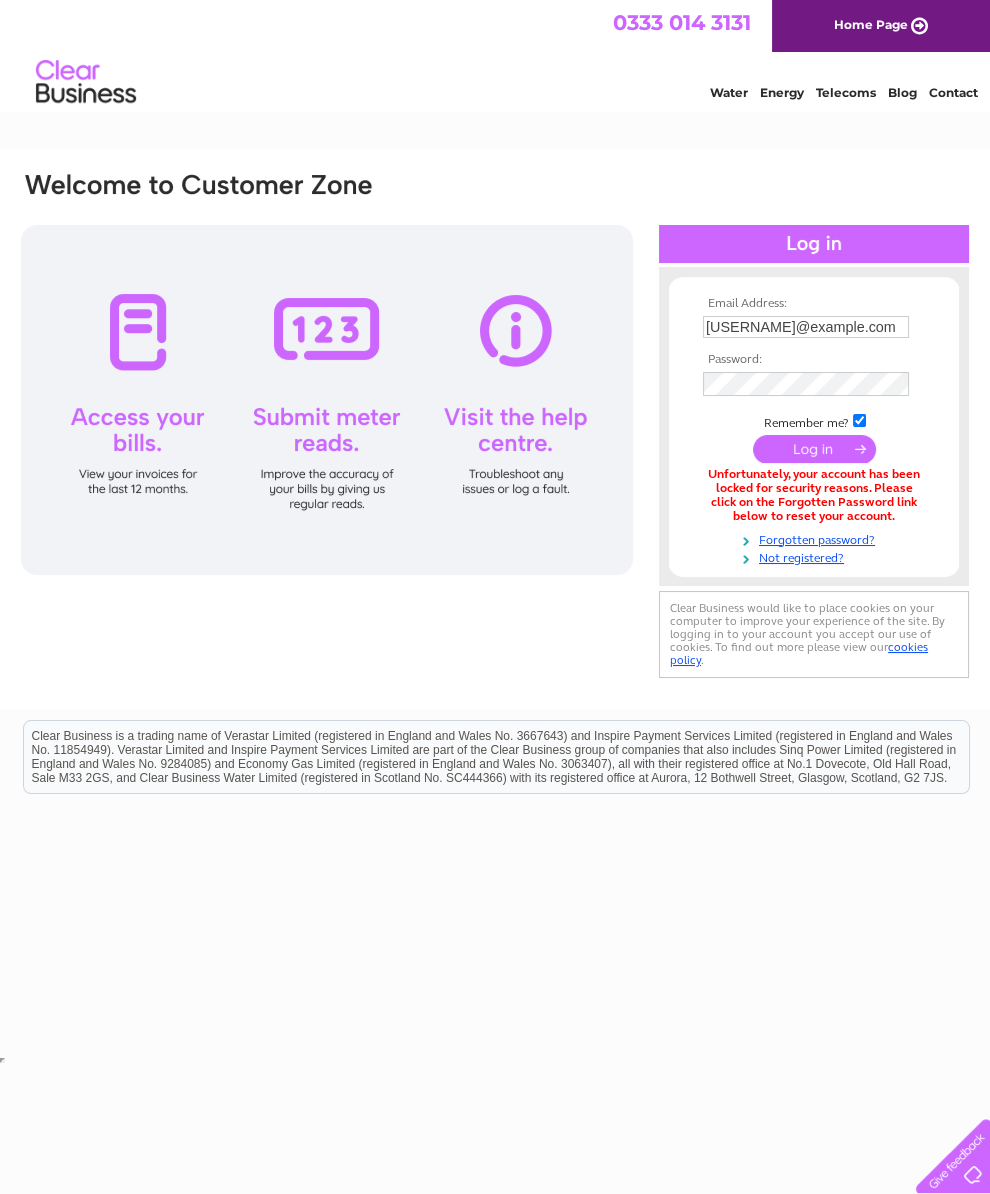 scroll, scrollTop: 0, scrollLeft: 0, axis: both 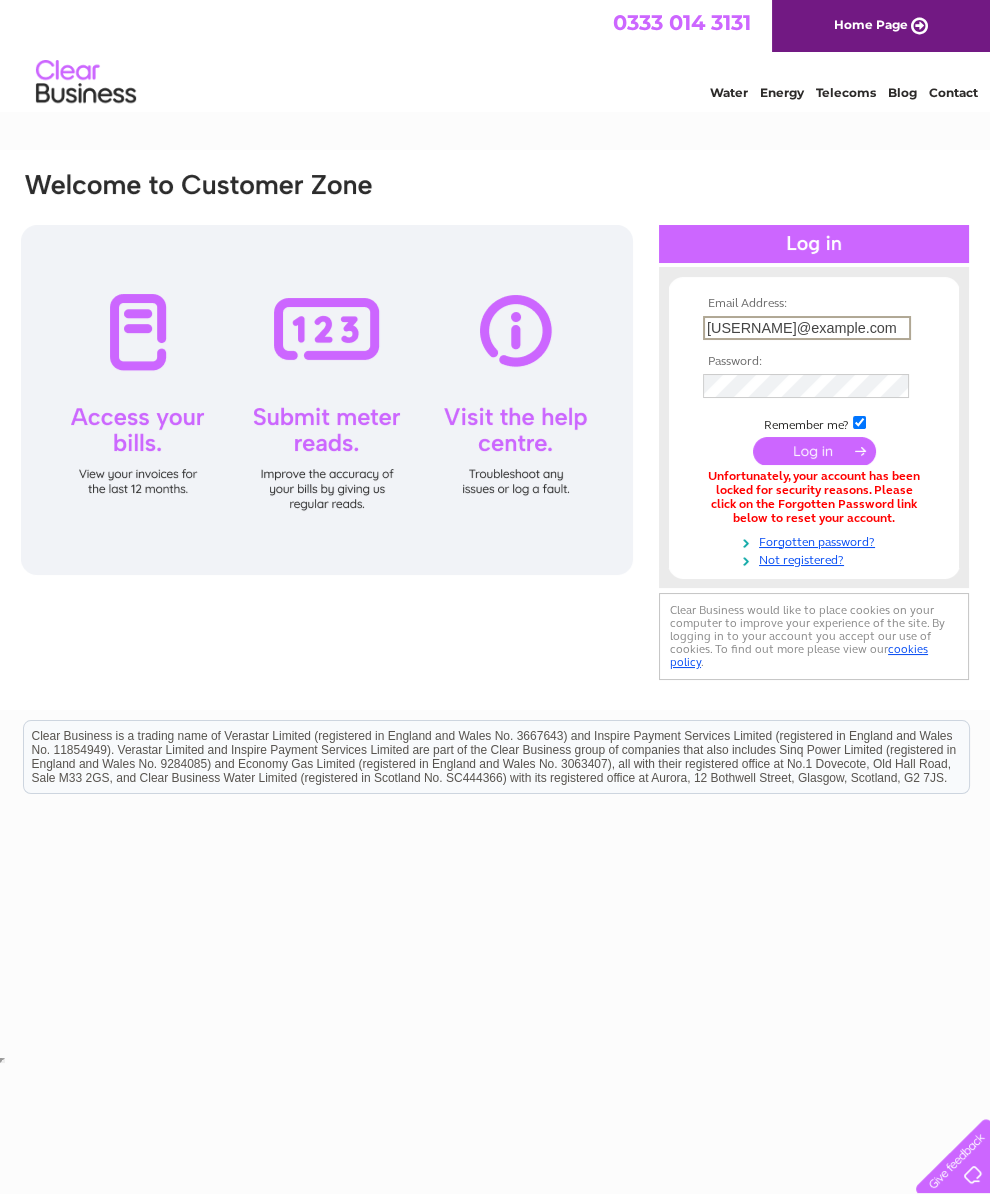 click on "Forgotten password?" at bounding box center (816, 540) 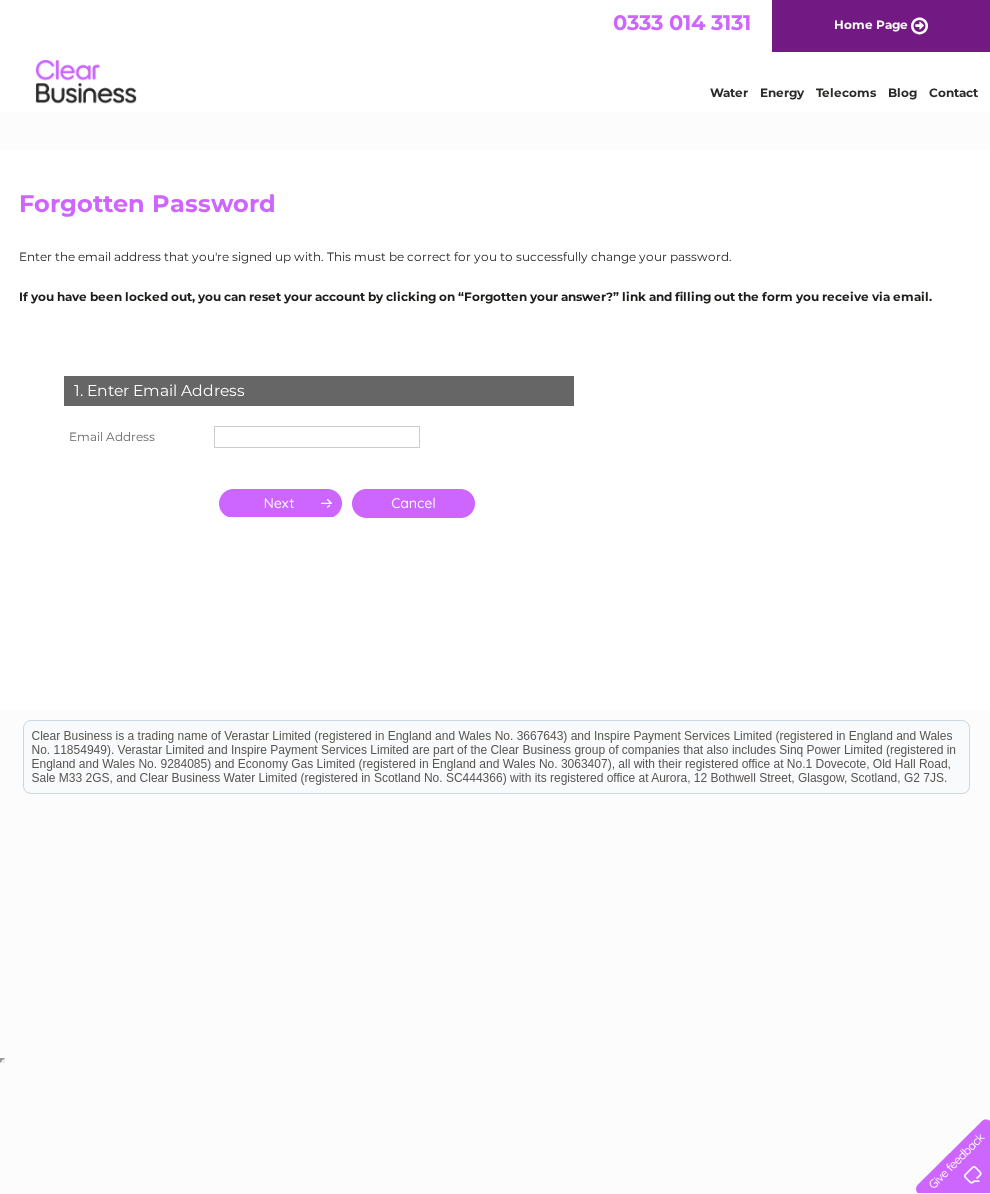 scroll, scrollTop: 0, scrollLeft: 0, axis: both 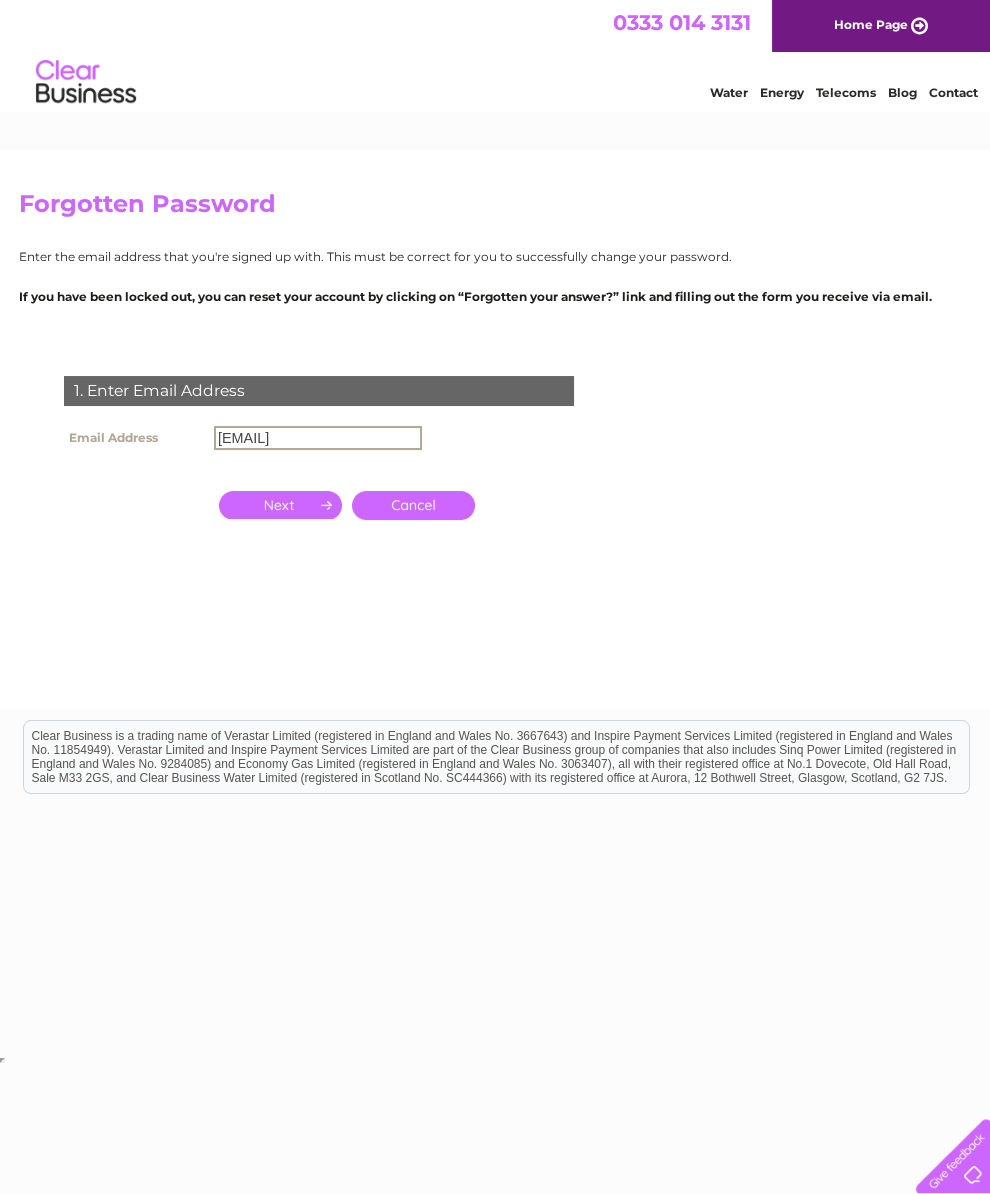type on "lgullion@btinternet.com" 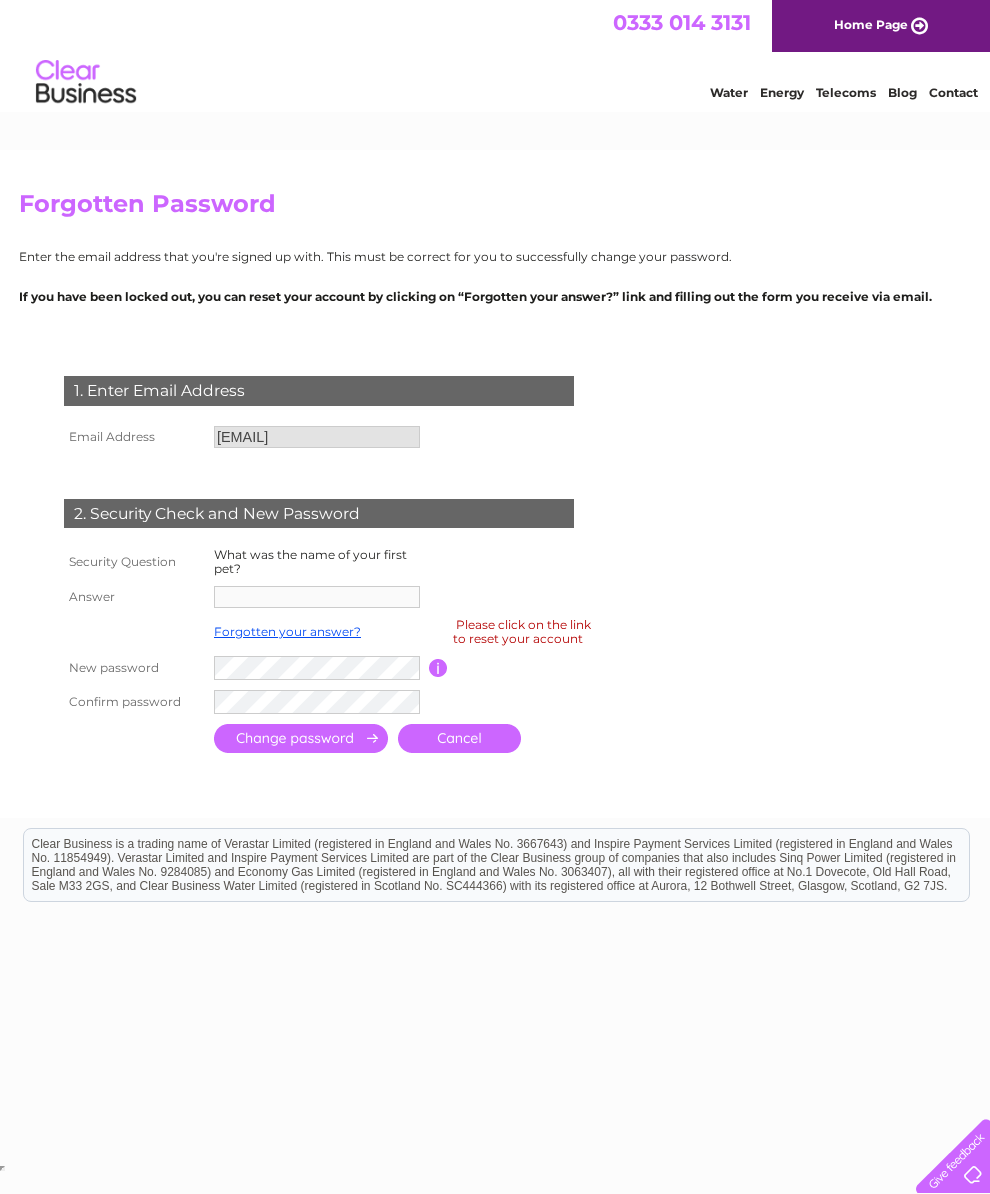 click on "Forgotten your answer?" at bounding box center (287, 631) 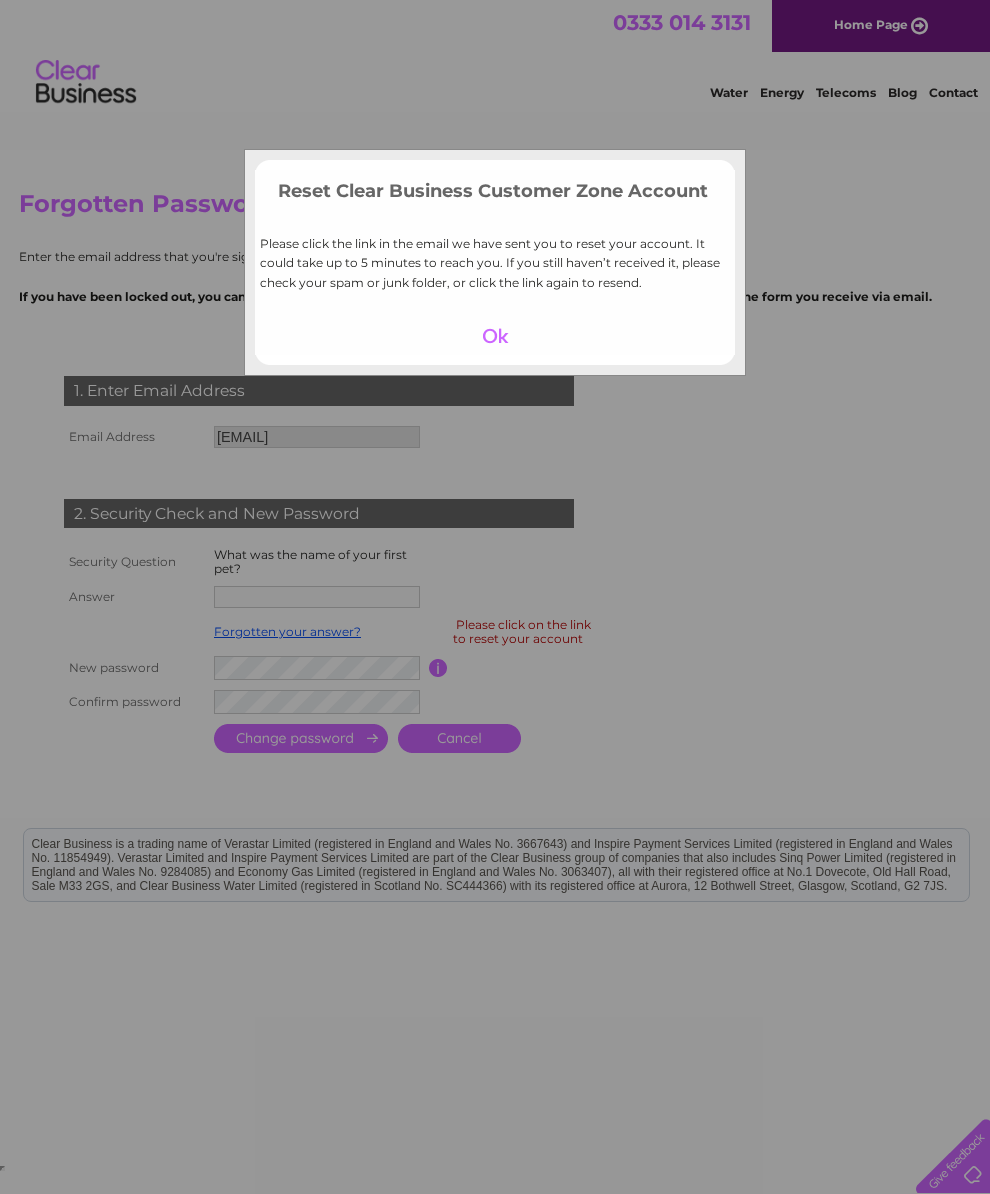 click at bounding box center [495, 336] 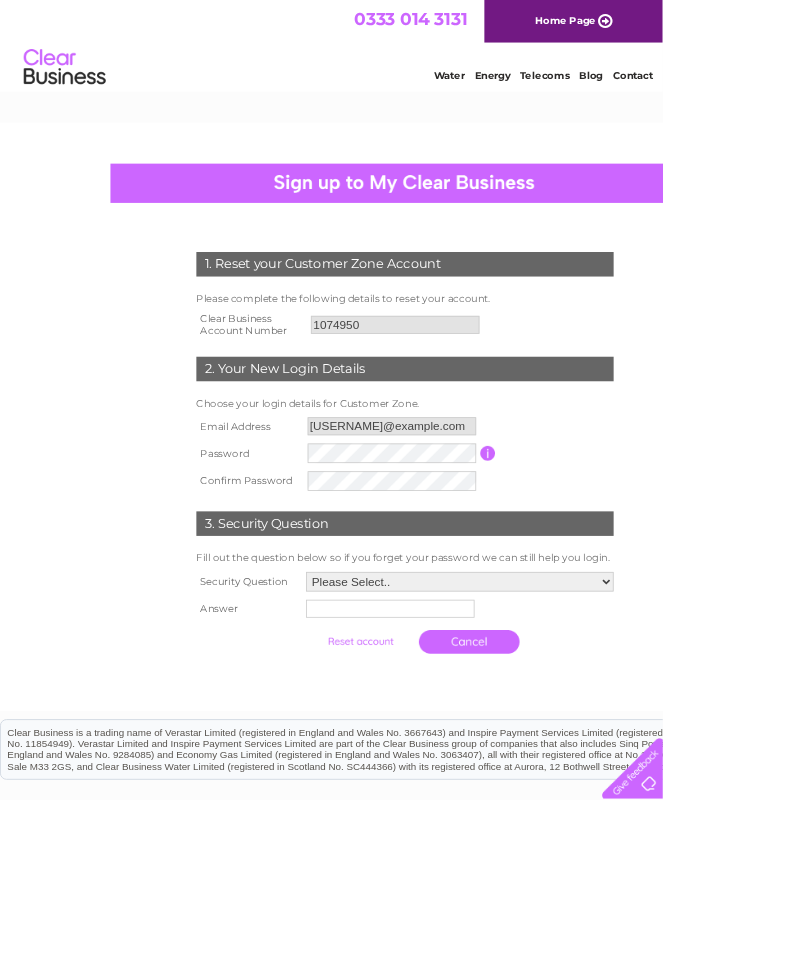 scroll, scrollTop: 0, scrollLeft: 0, axis: both 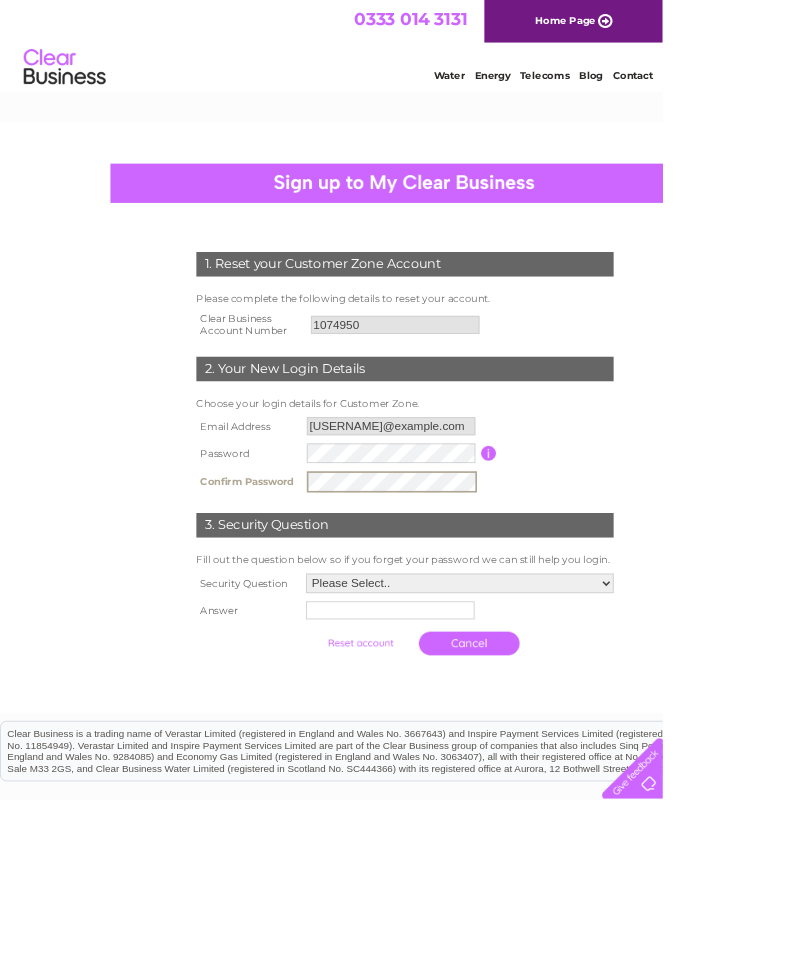 click on "Please Select..
In what town or city was your first job?
In what town or city did you meet your spouse/partner?
In what town or city did your mother and father meet?
What street did you live on as a child?
What was the name of your first pet?
Who was your childhood hero?" at bounding box center [562, 713] 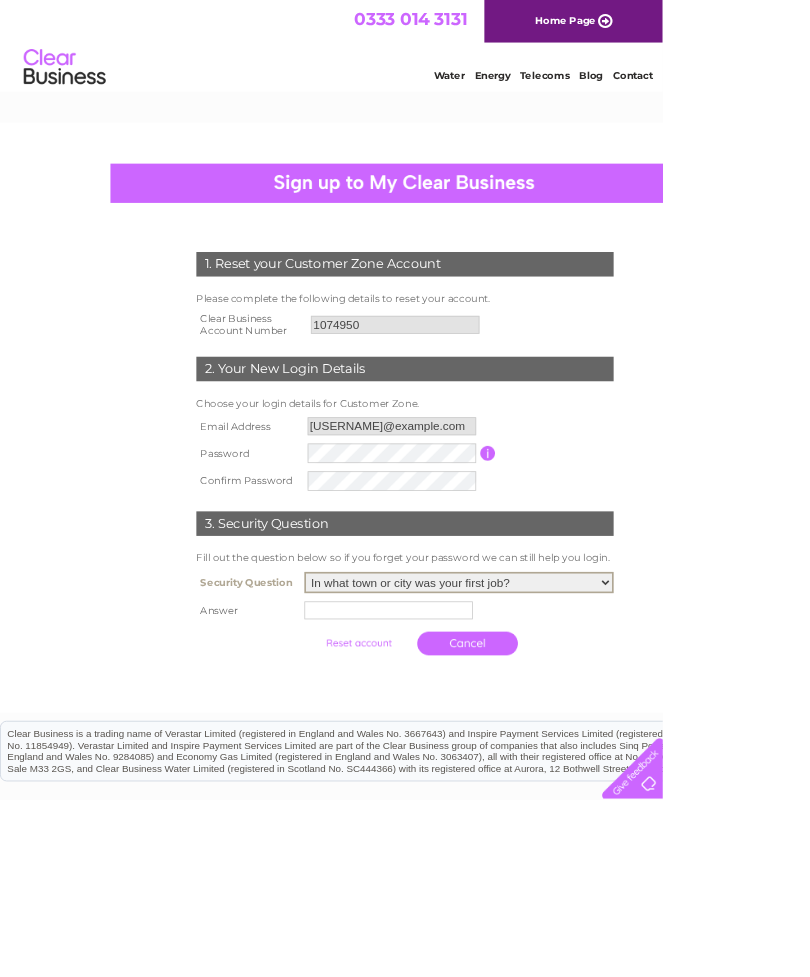 click at bounding box center [475, 746] 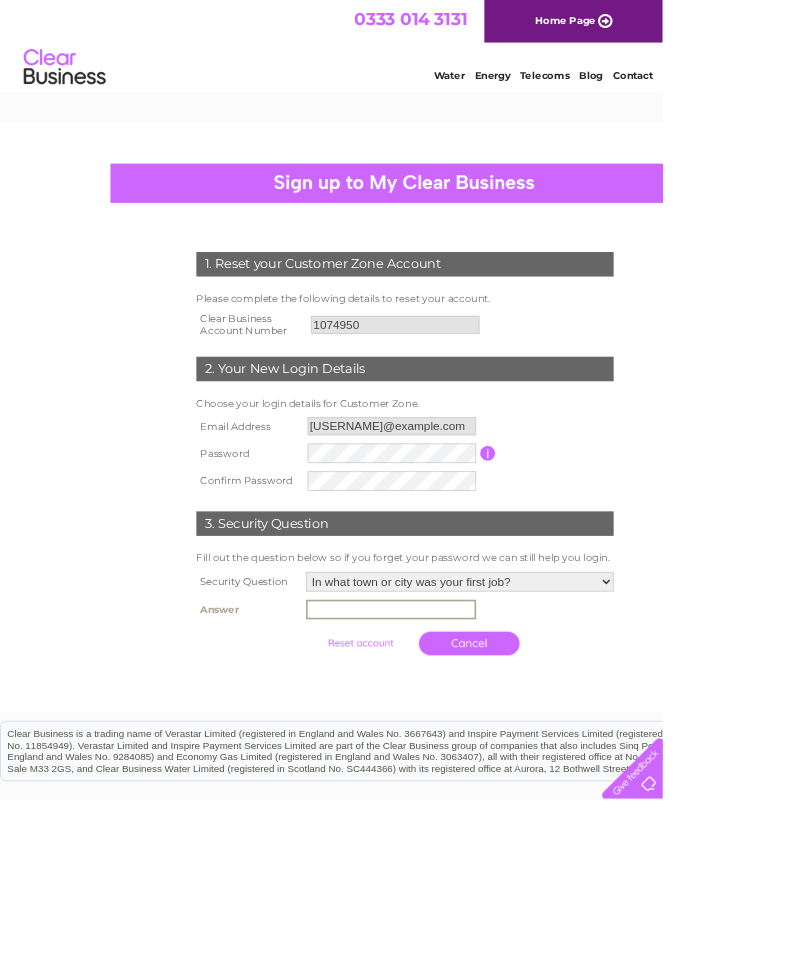 scroll, scrollTop: 169, scrollLeft: 0, axis: vertical 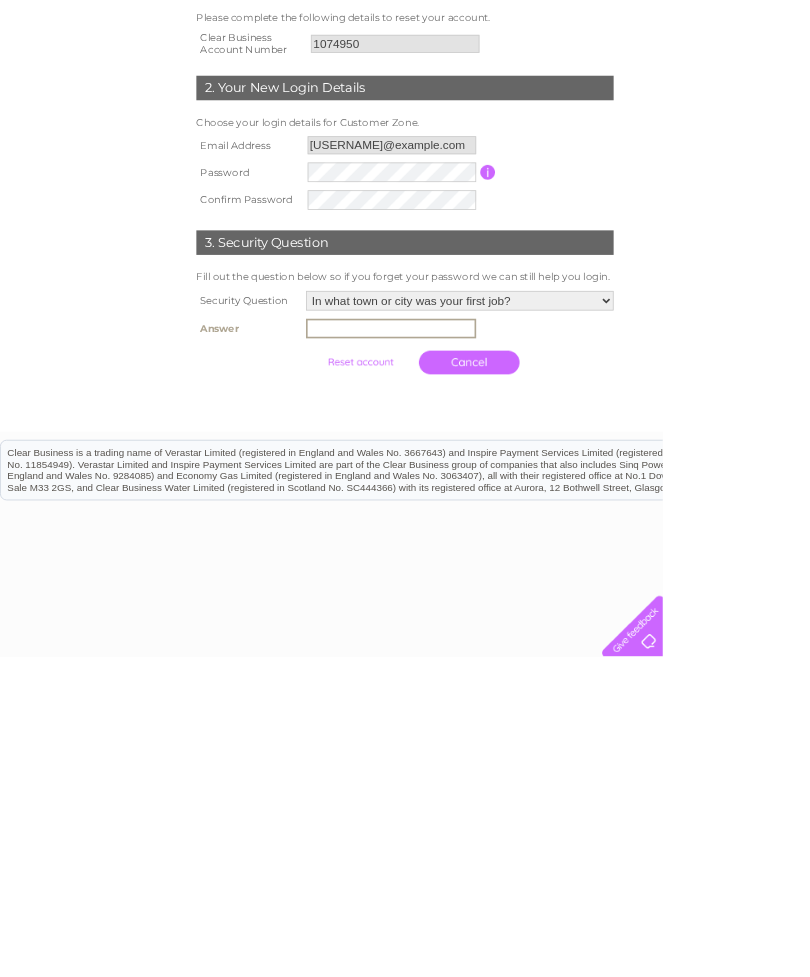 click on "Please Select..
In what town or city was your first job?
In what town or city did you meet your spouse/partner?
In what town or city did your mother and father meet?
What street did you live on as a child?
What was the name of your first pet?
Who was your childhood hero?" at bounding box center [562, 542] 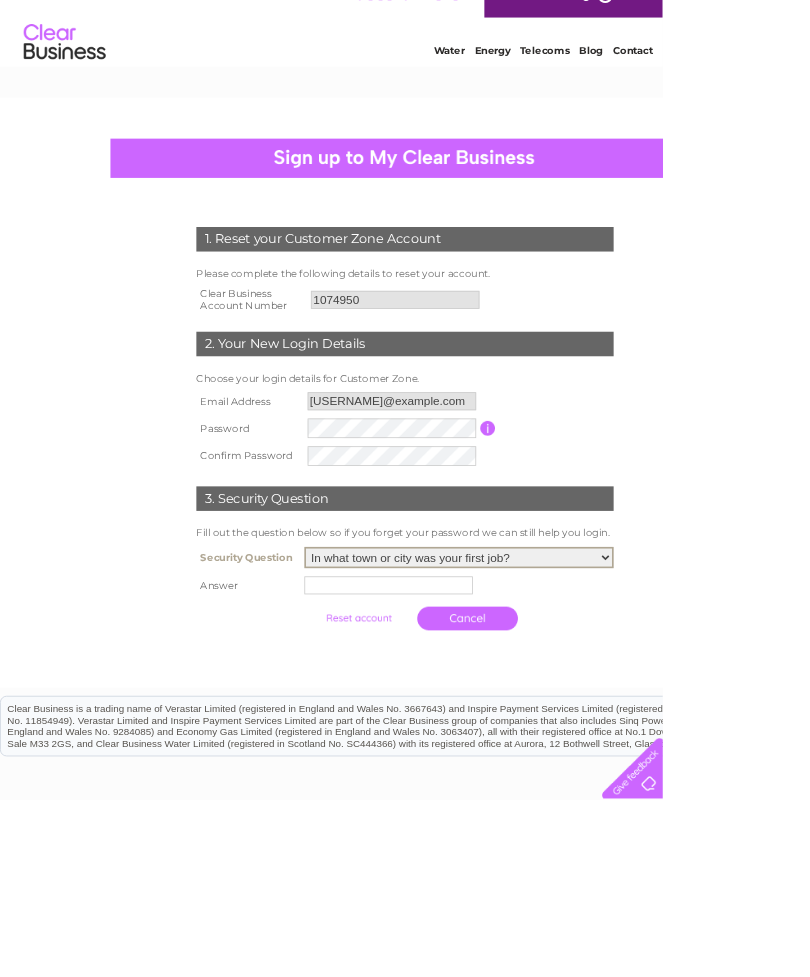 select on "2" 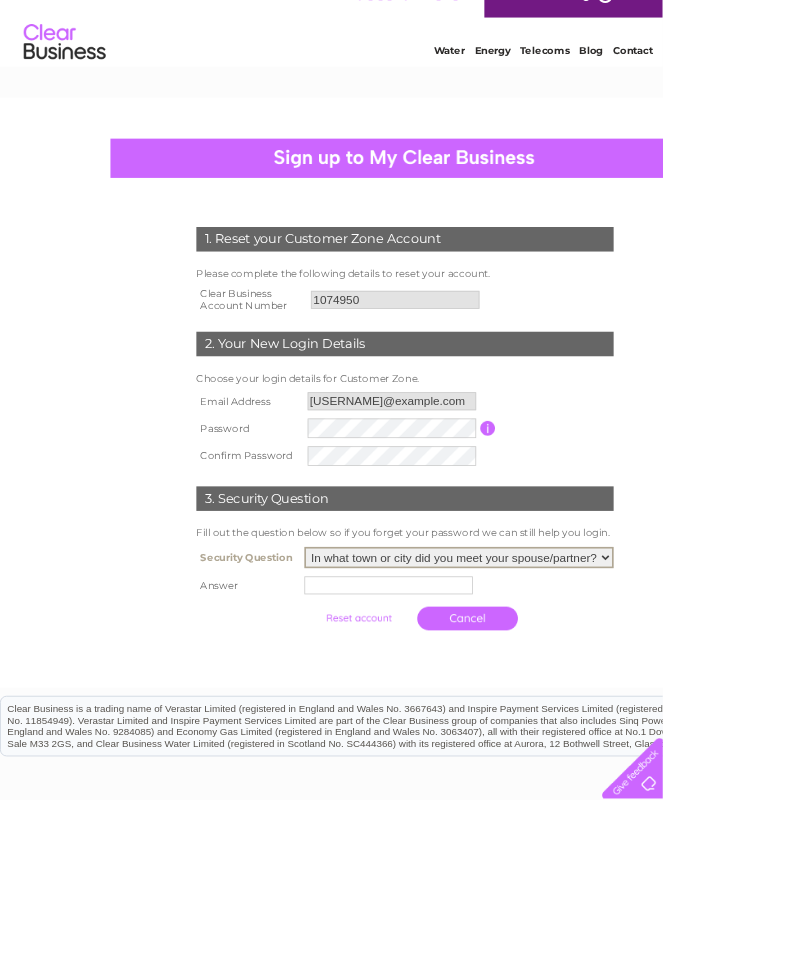 click at bounding box center (475, 715) 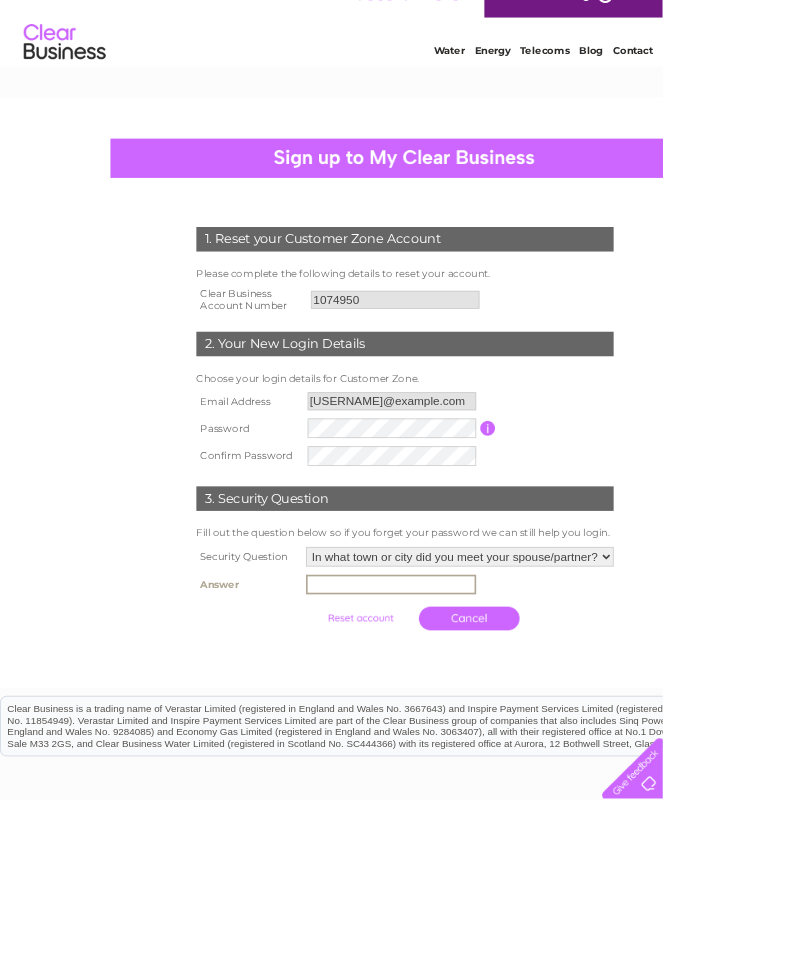 scroll, scrollTop: 31, scrollLeft: 0, axis: vertical 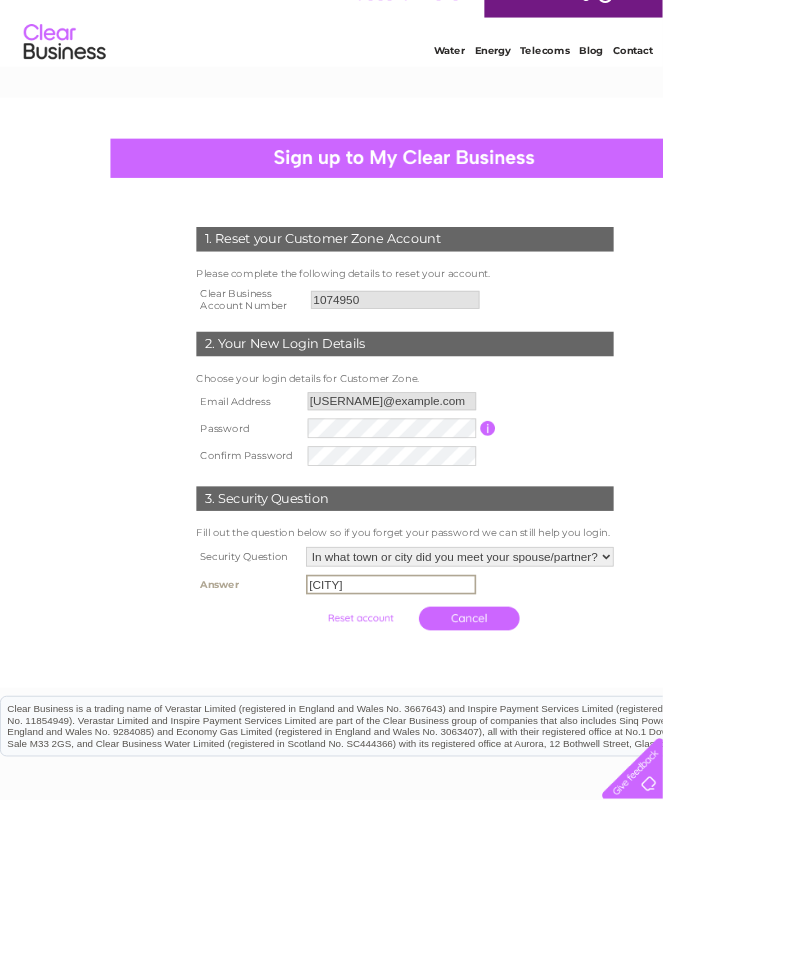 type on "Kirkwall" 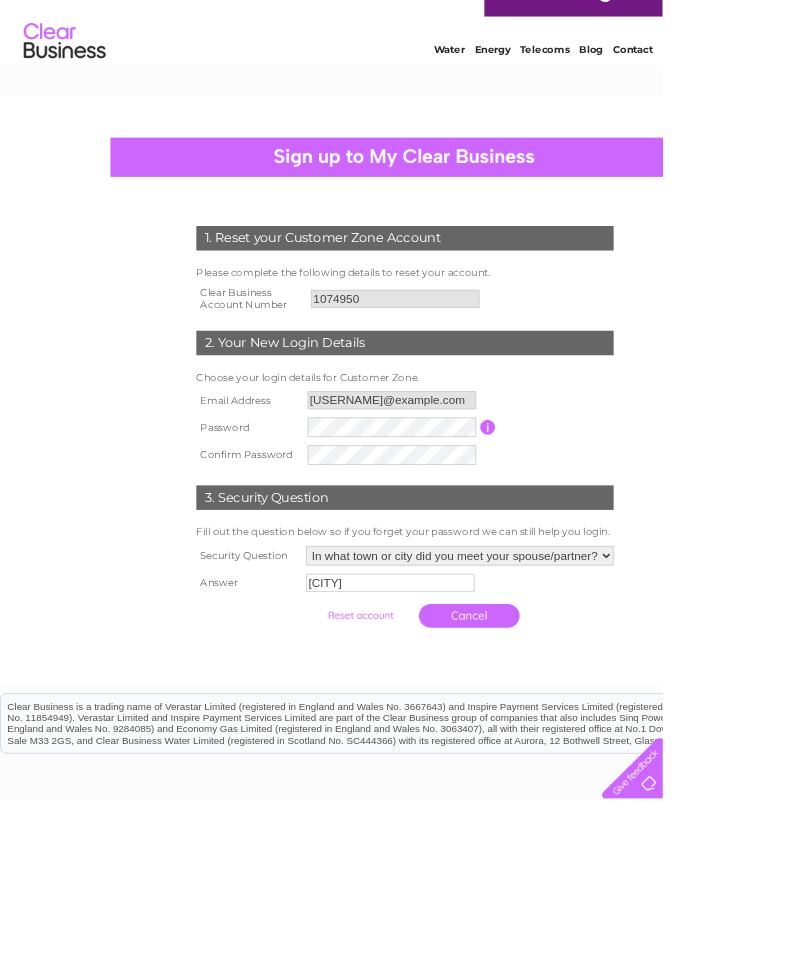 click at bounding box center [440, 753] 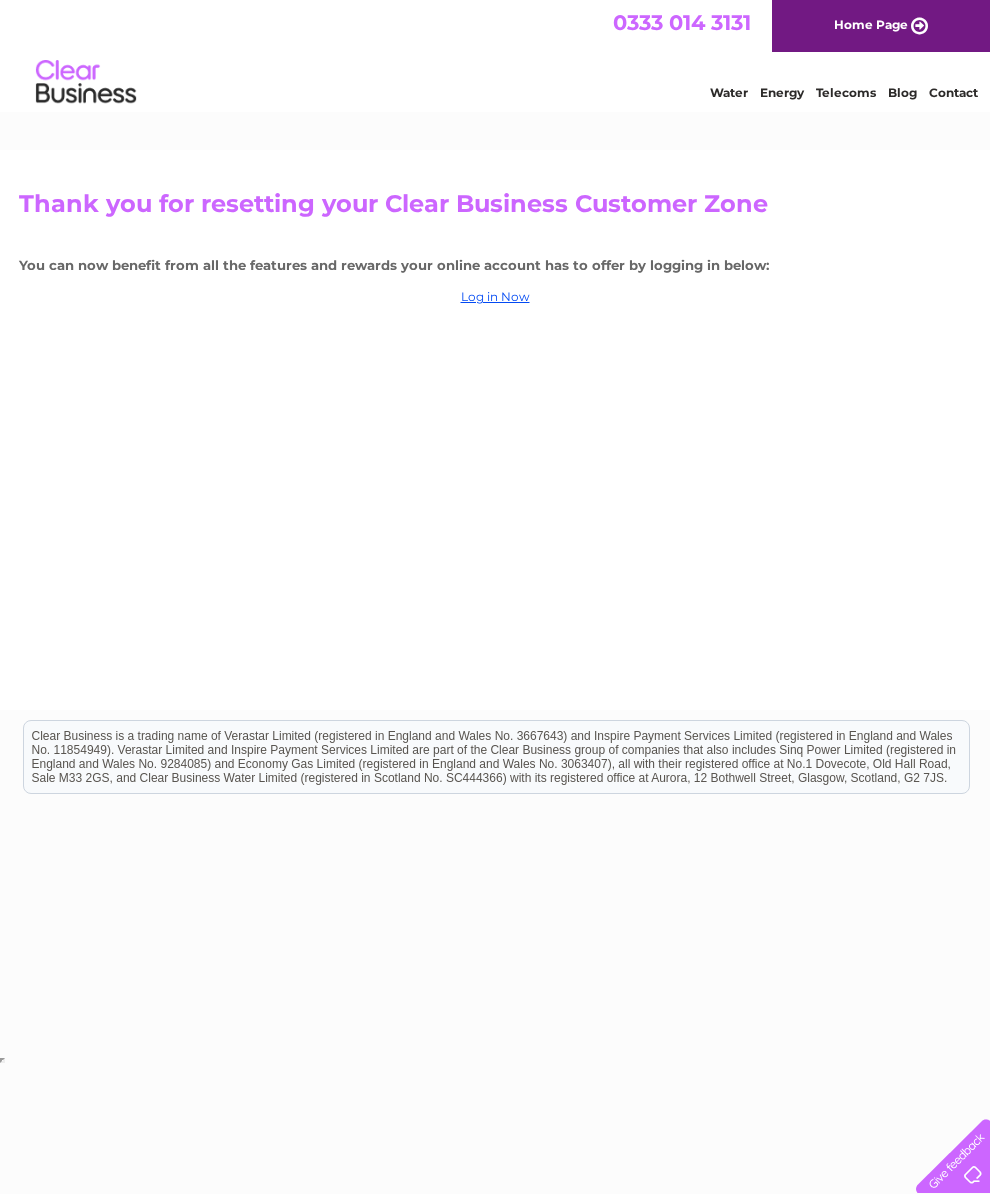 scroll, scrollTop: 0, scrollLeft: 0, axis: both 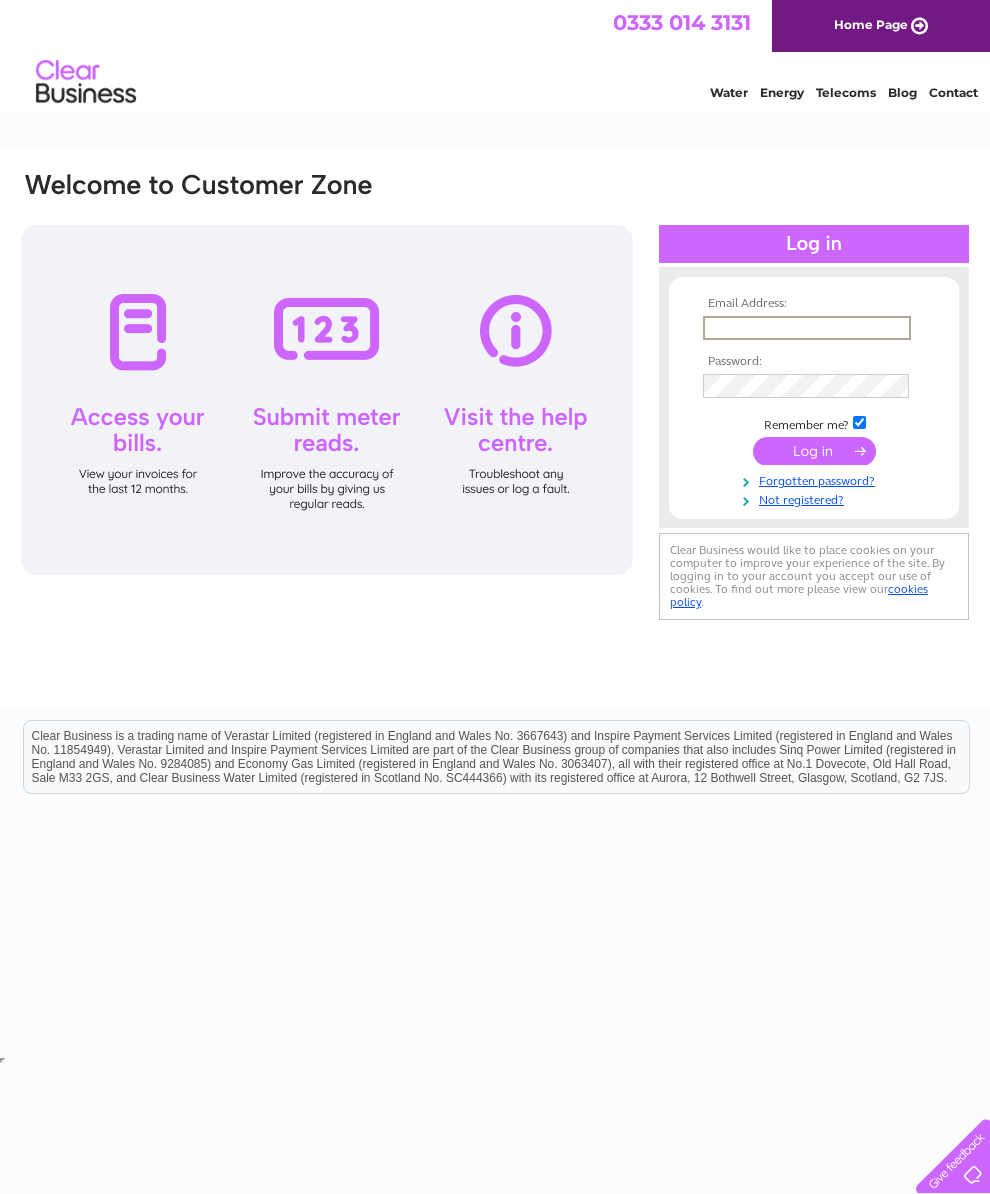 type on "[USERNAME]@example.com" 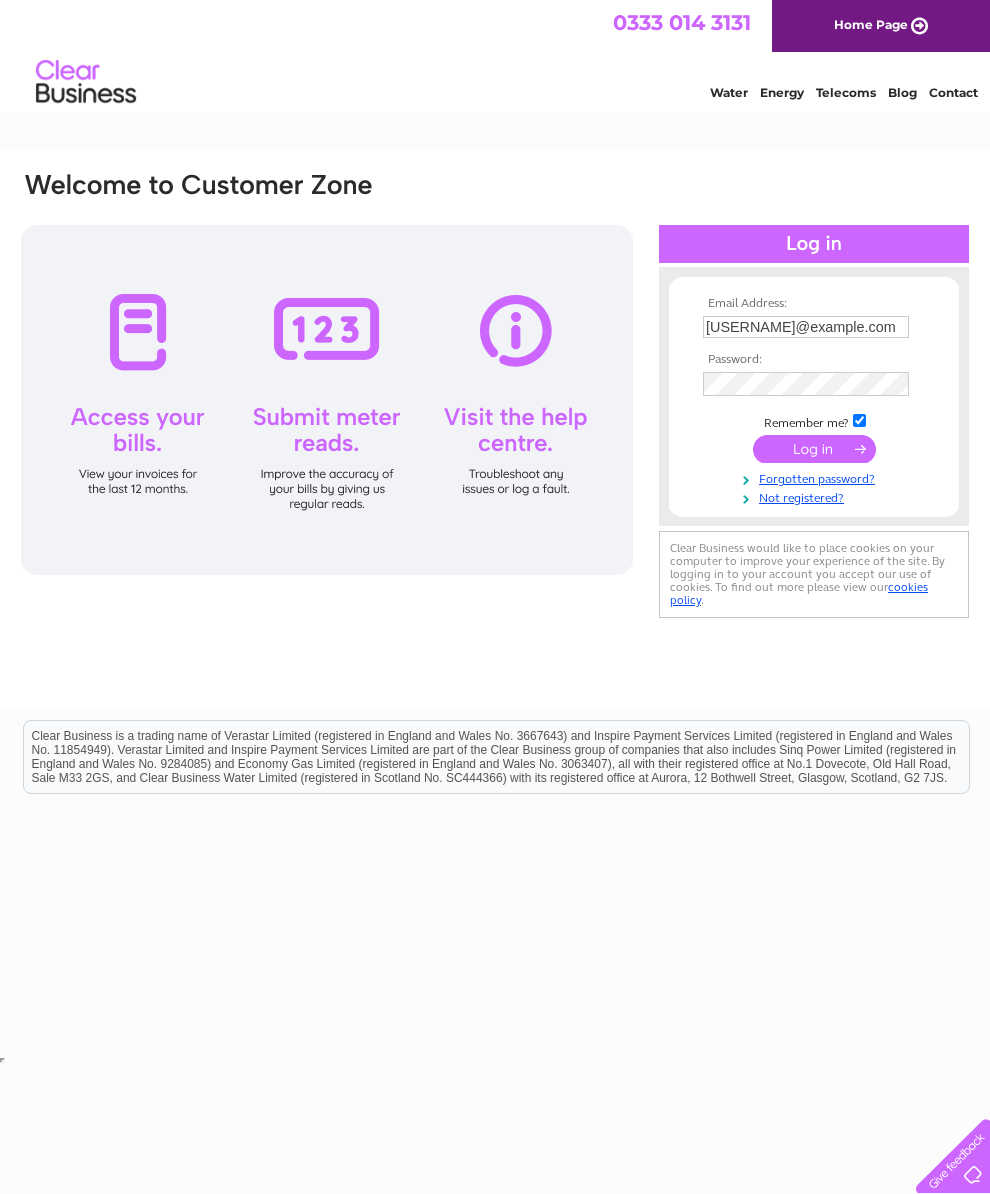 click at bounding box center [814, 449] 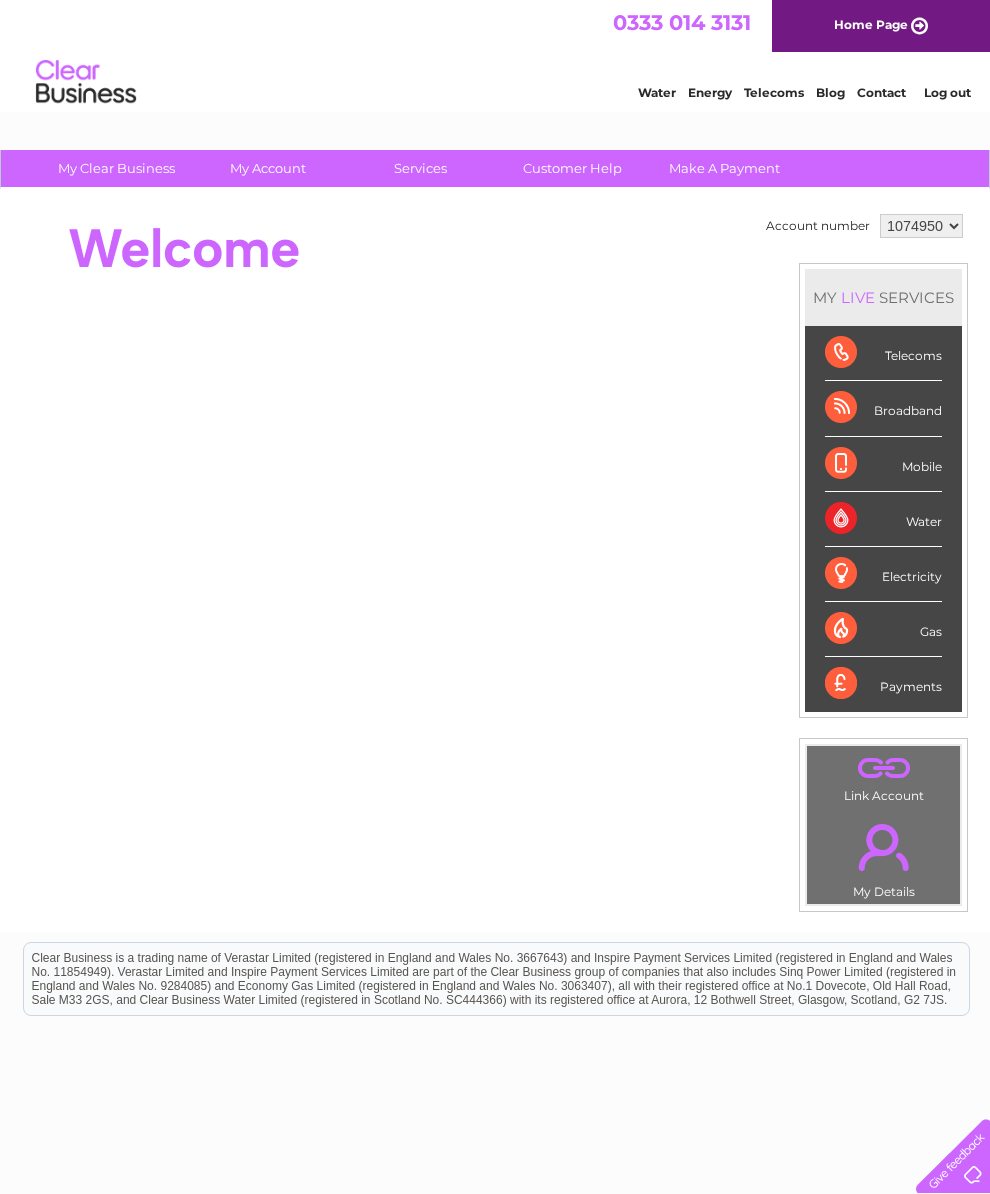 scroll, scrollTop: 0, scrollLeft: 0, axis: both 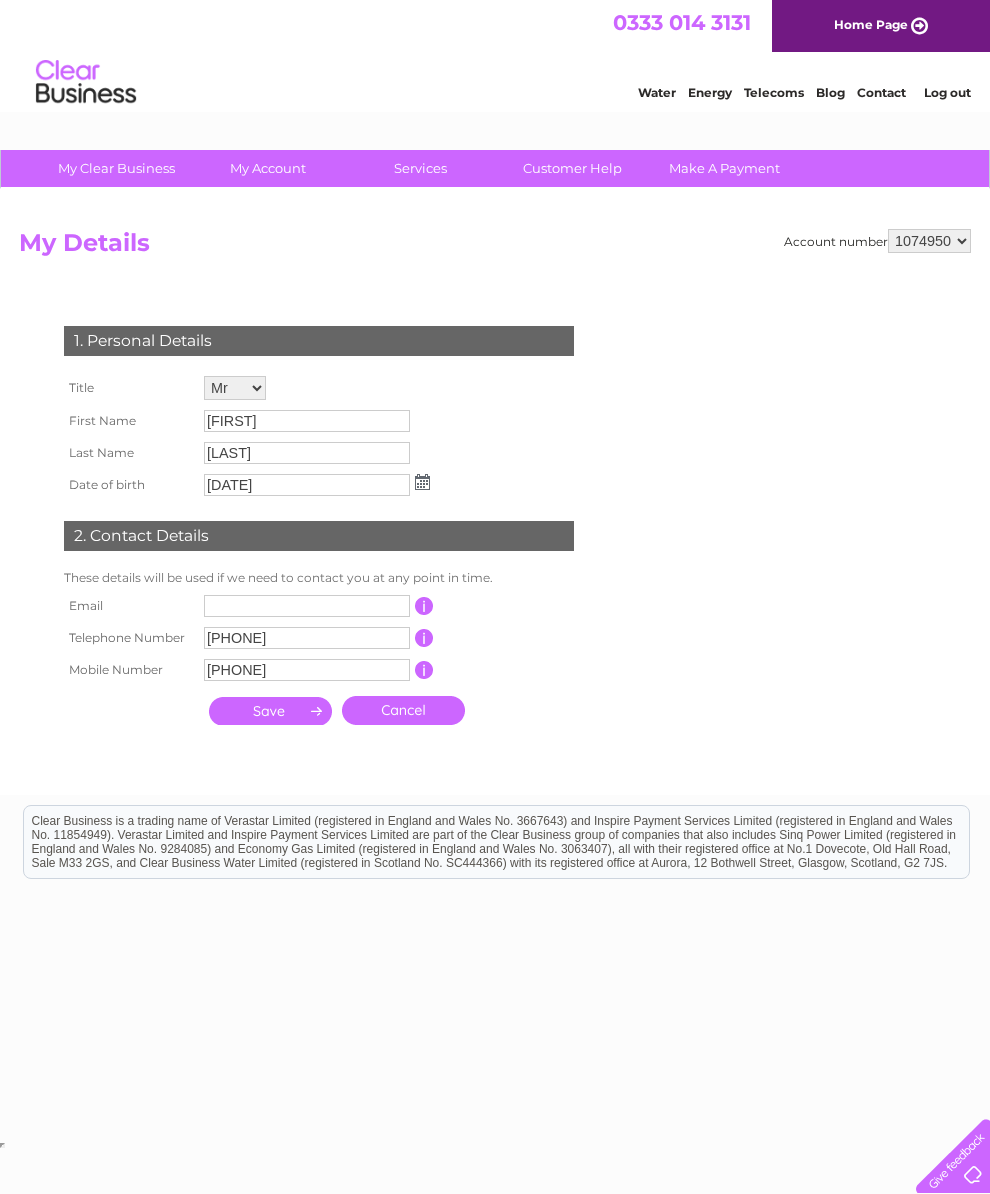 click on "1074950" at bounding box center (929, 241) 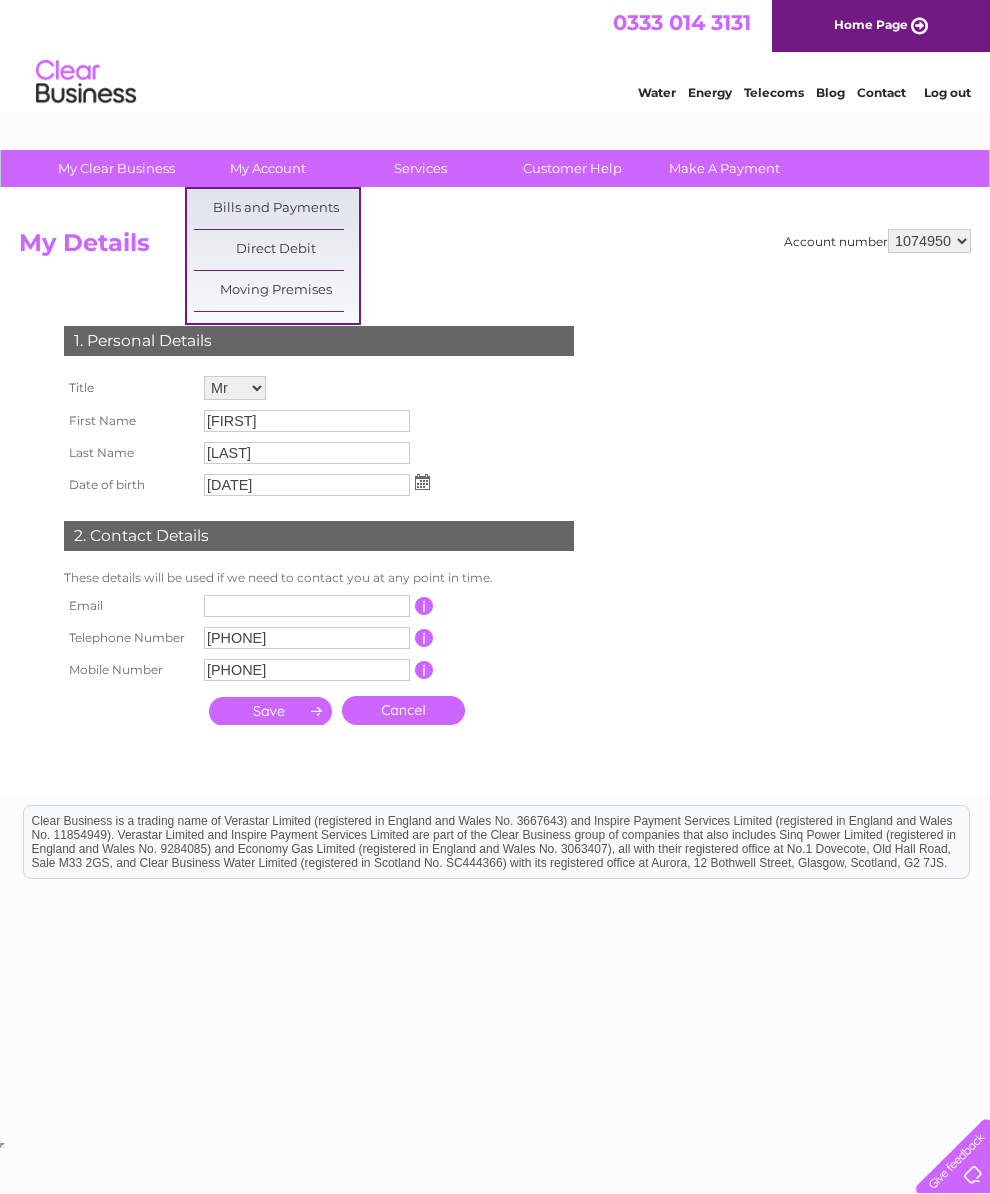click on "Account number    1074950
My Details
1. Personal Details
Title
Mr
Mrs
Ms
Miss
Dr
Rev
Prof
Other
First Name
Leslie
Last Name
Gullion Date of birth" at bounding box center (495, 492) 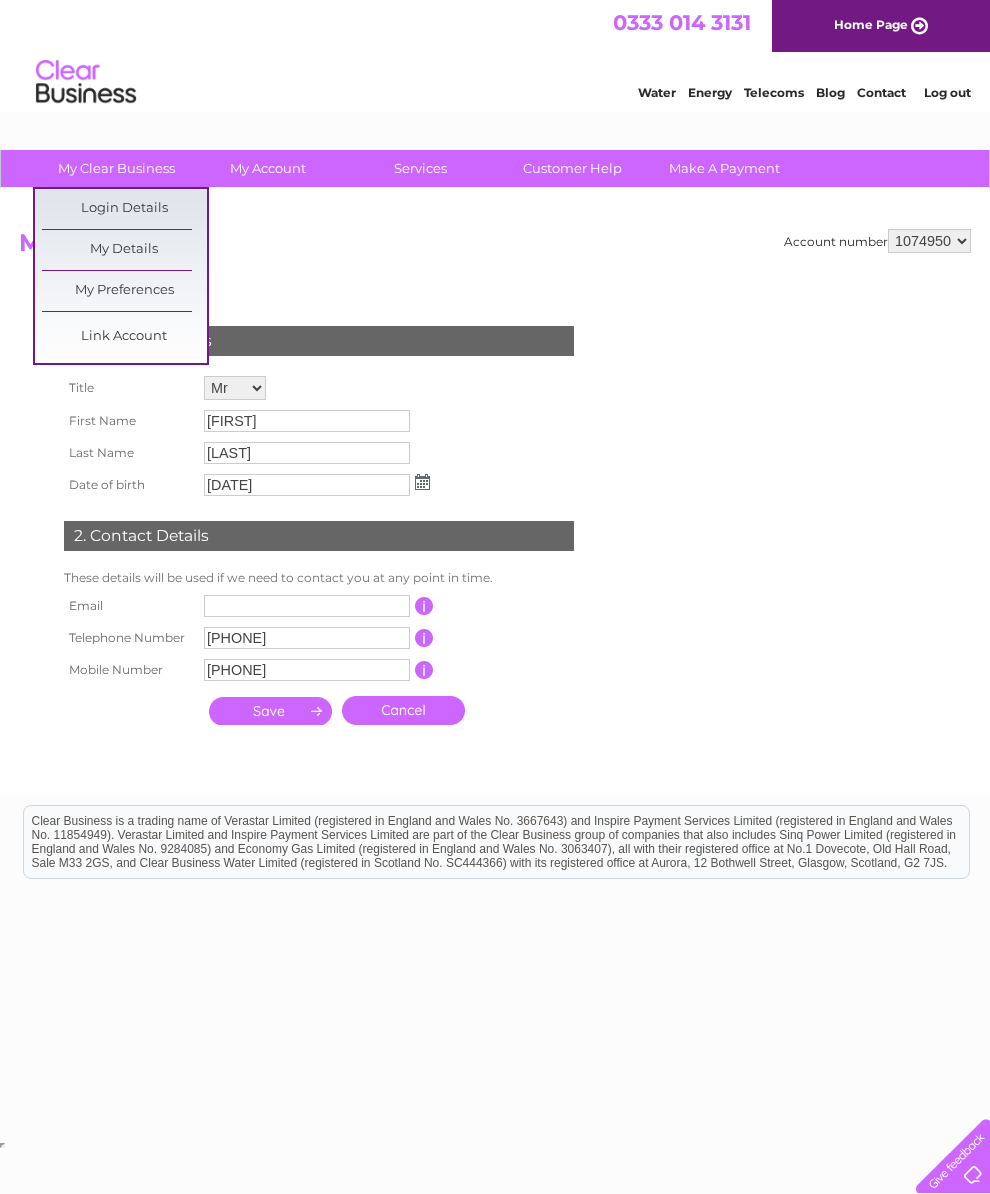 click on "Link Account" at bounding box center [124, 337] 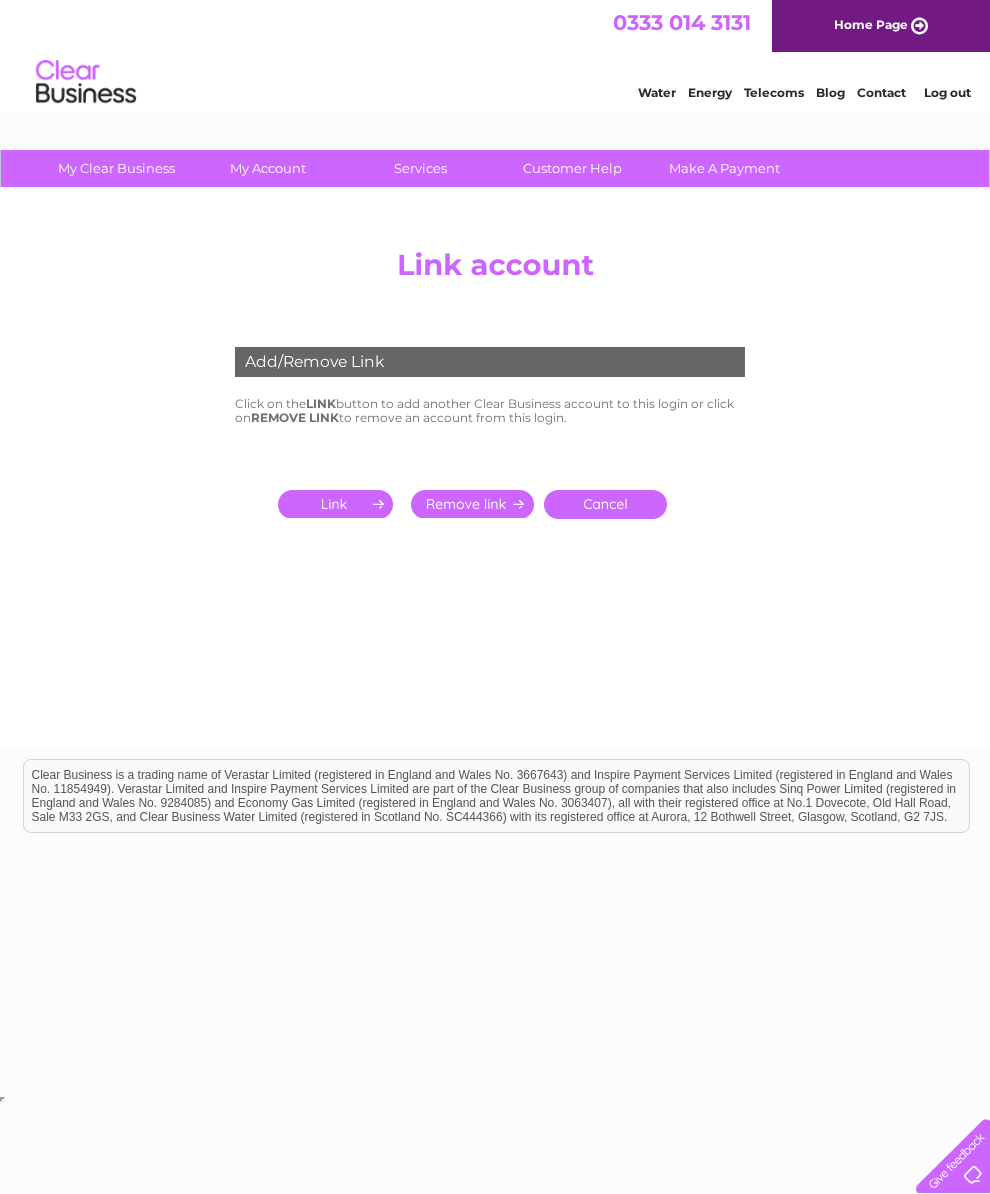 scroll, scrollTop: 0, scrollLeft: 0, axis: both 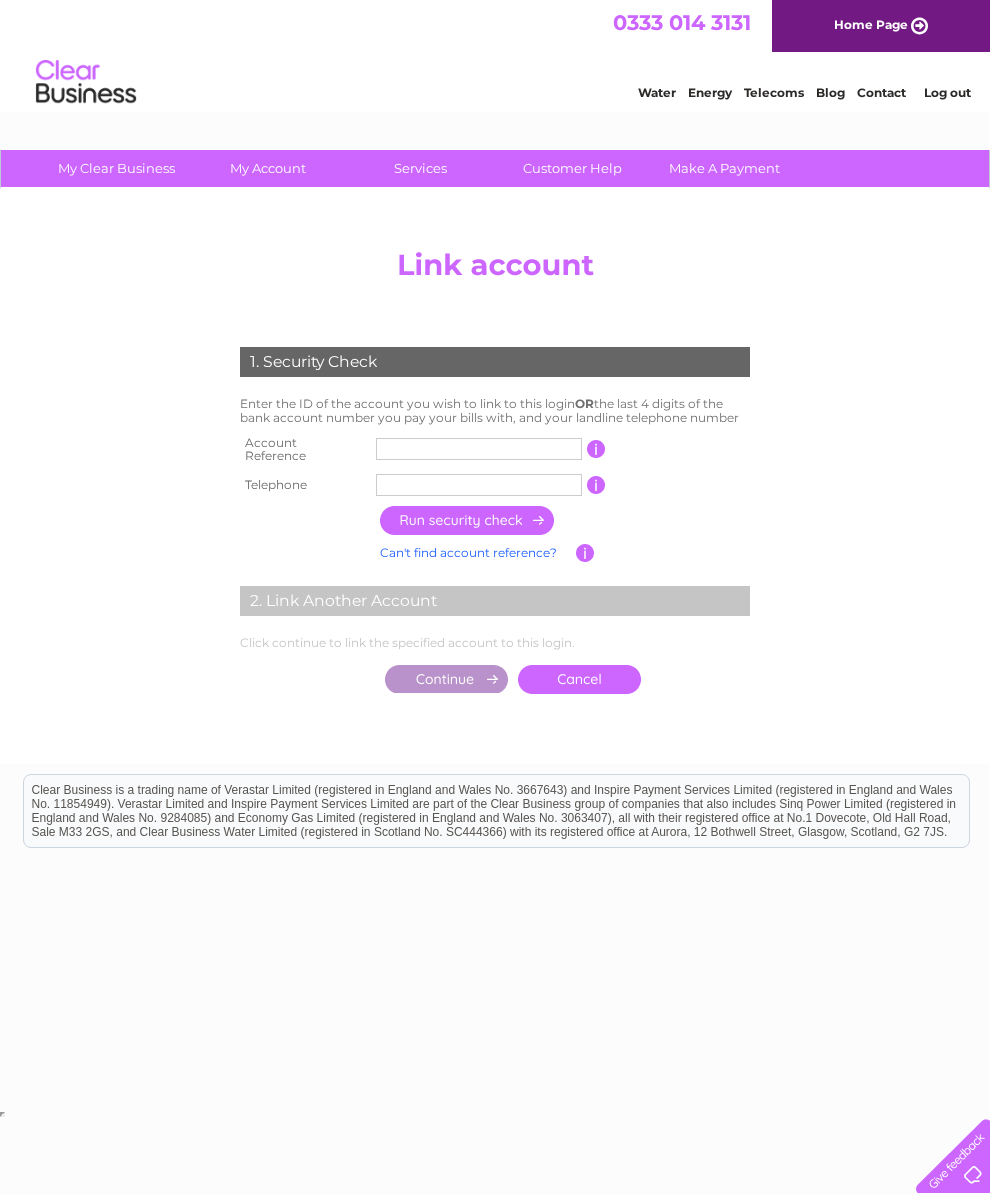click at bounding box center (479, 449) 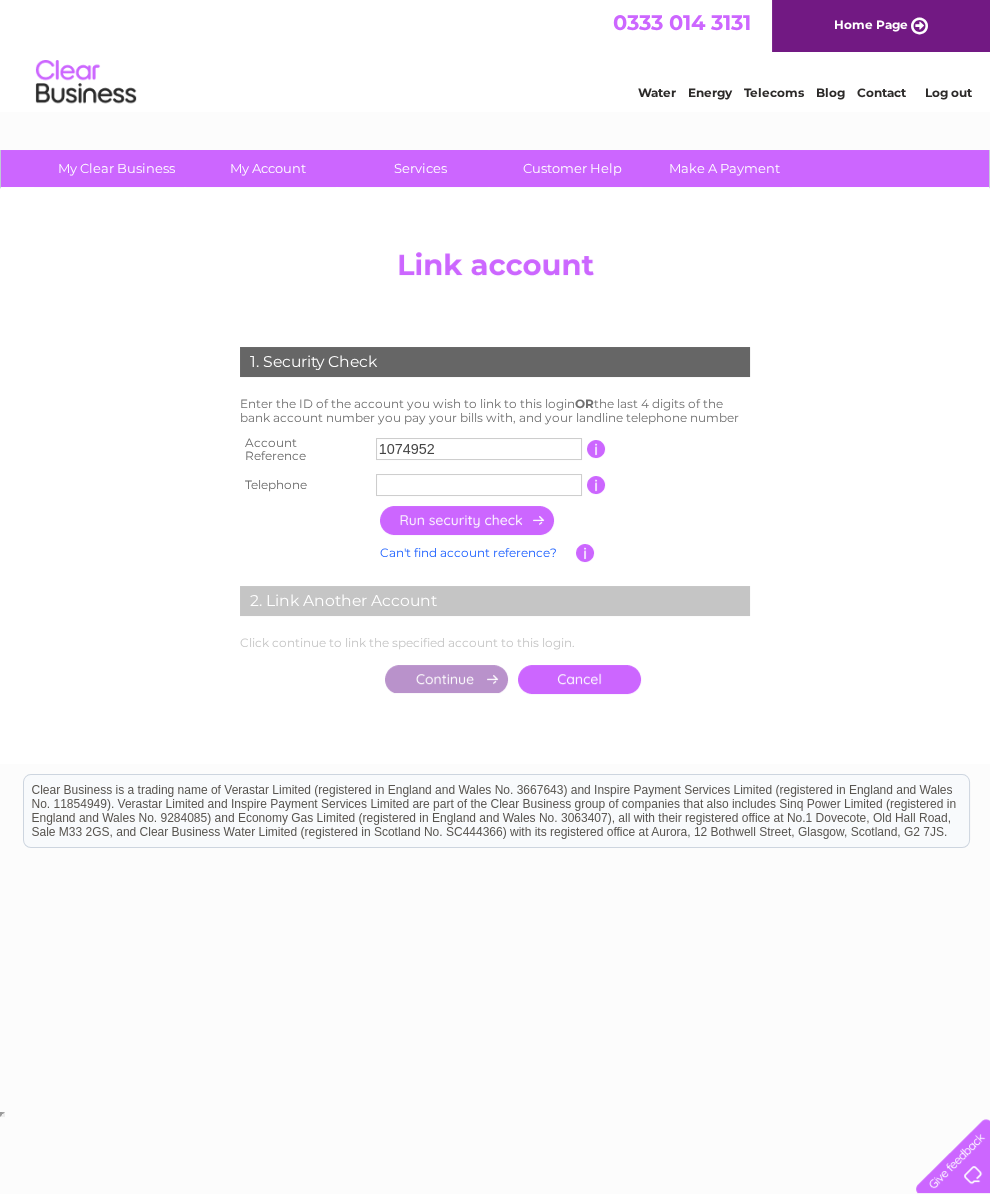 type on "1074952" 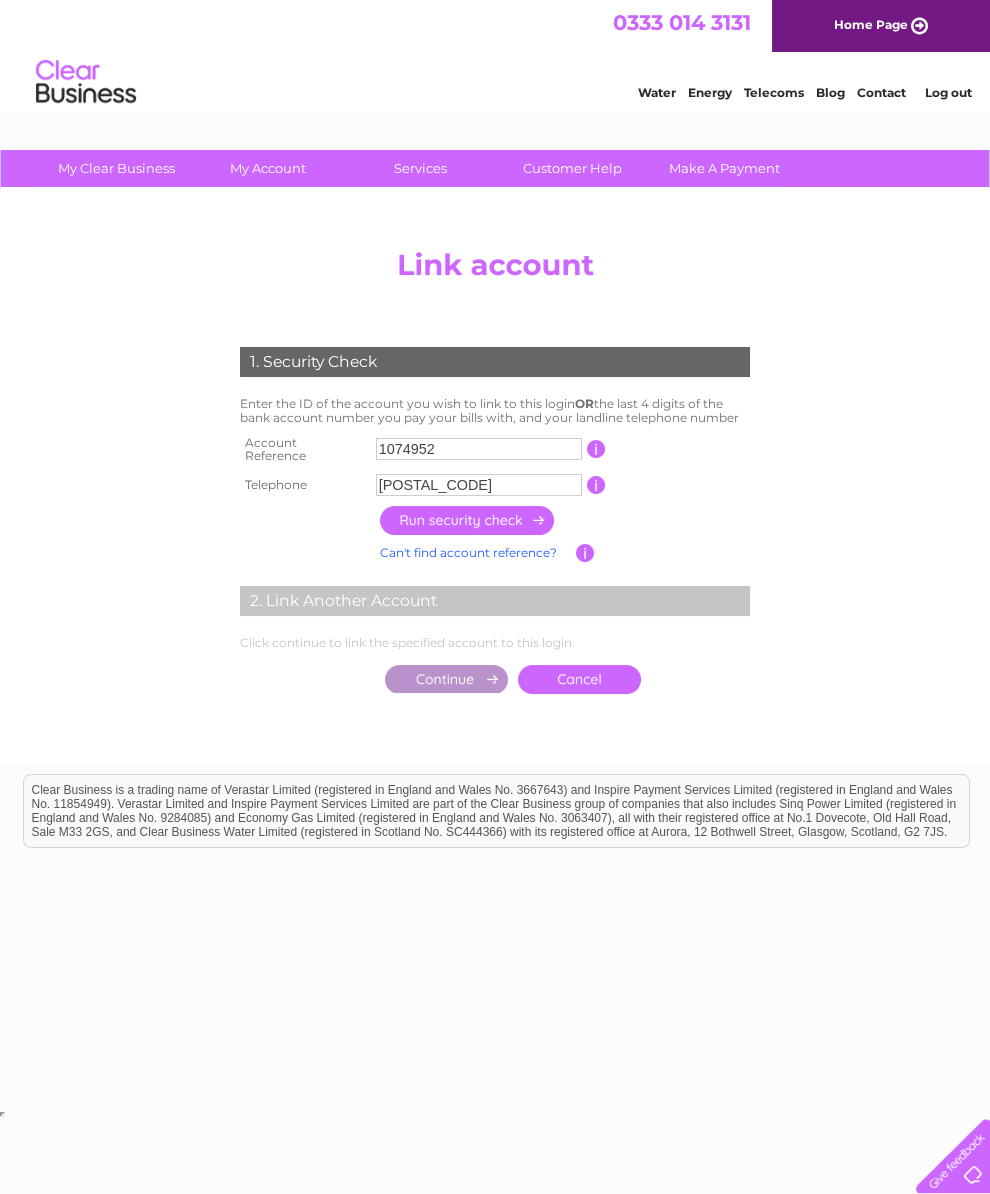 type on "01856781313" 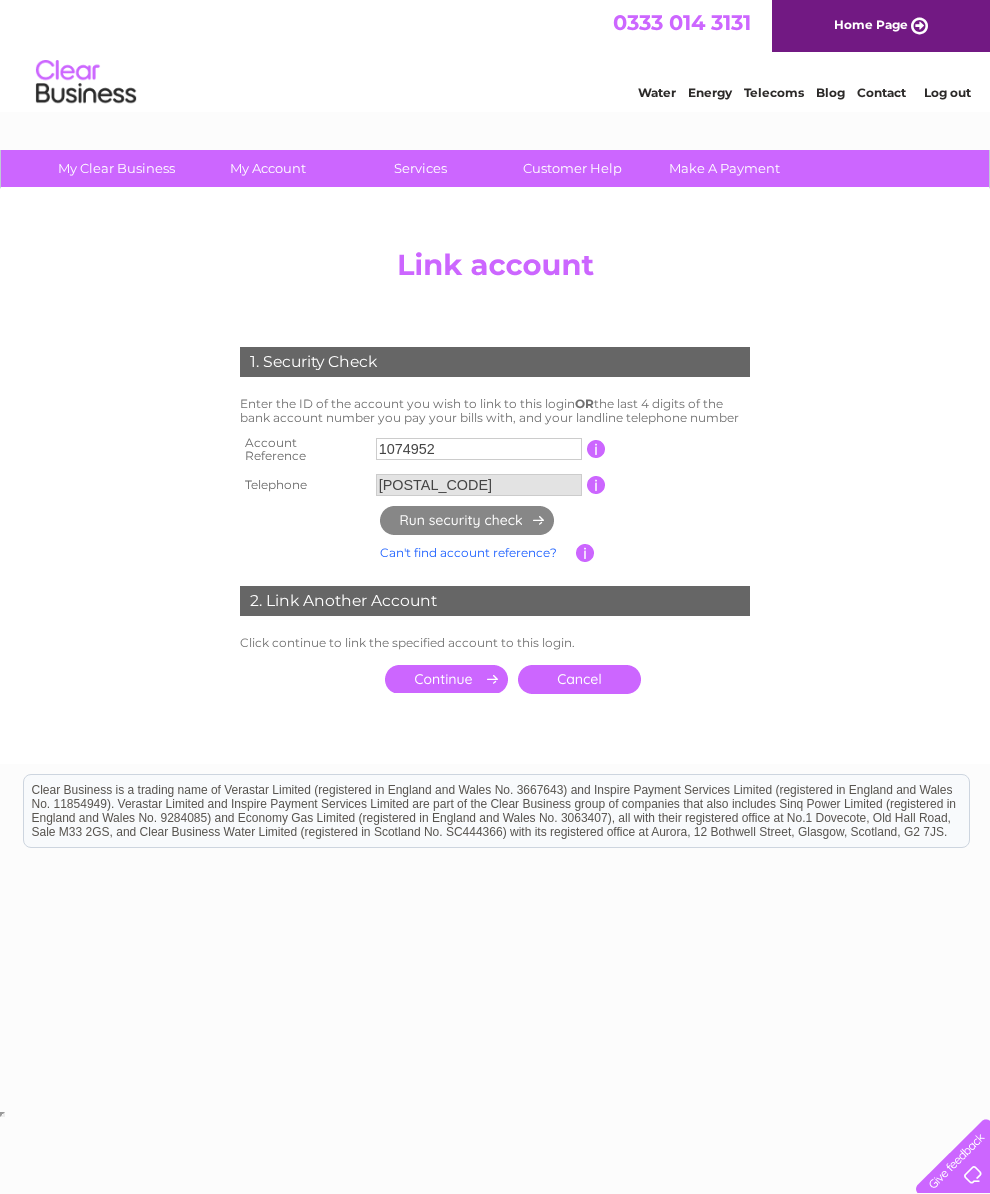 click at bounding box center [446, 679] 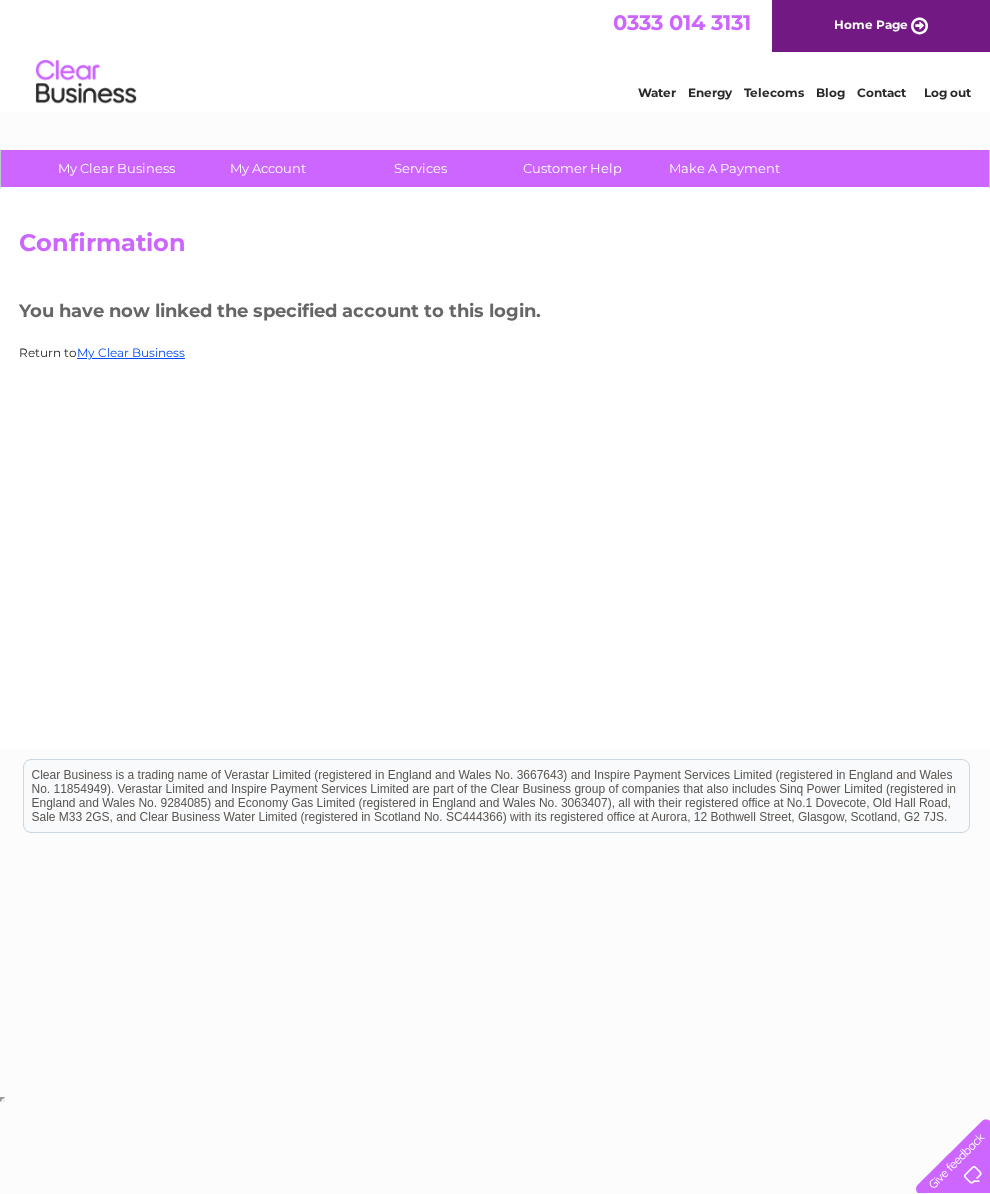 scroll, scrollTop: 0, scrollLeft: 0, axis: both 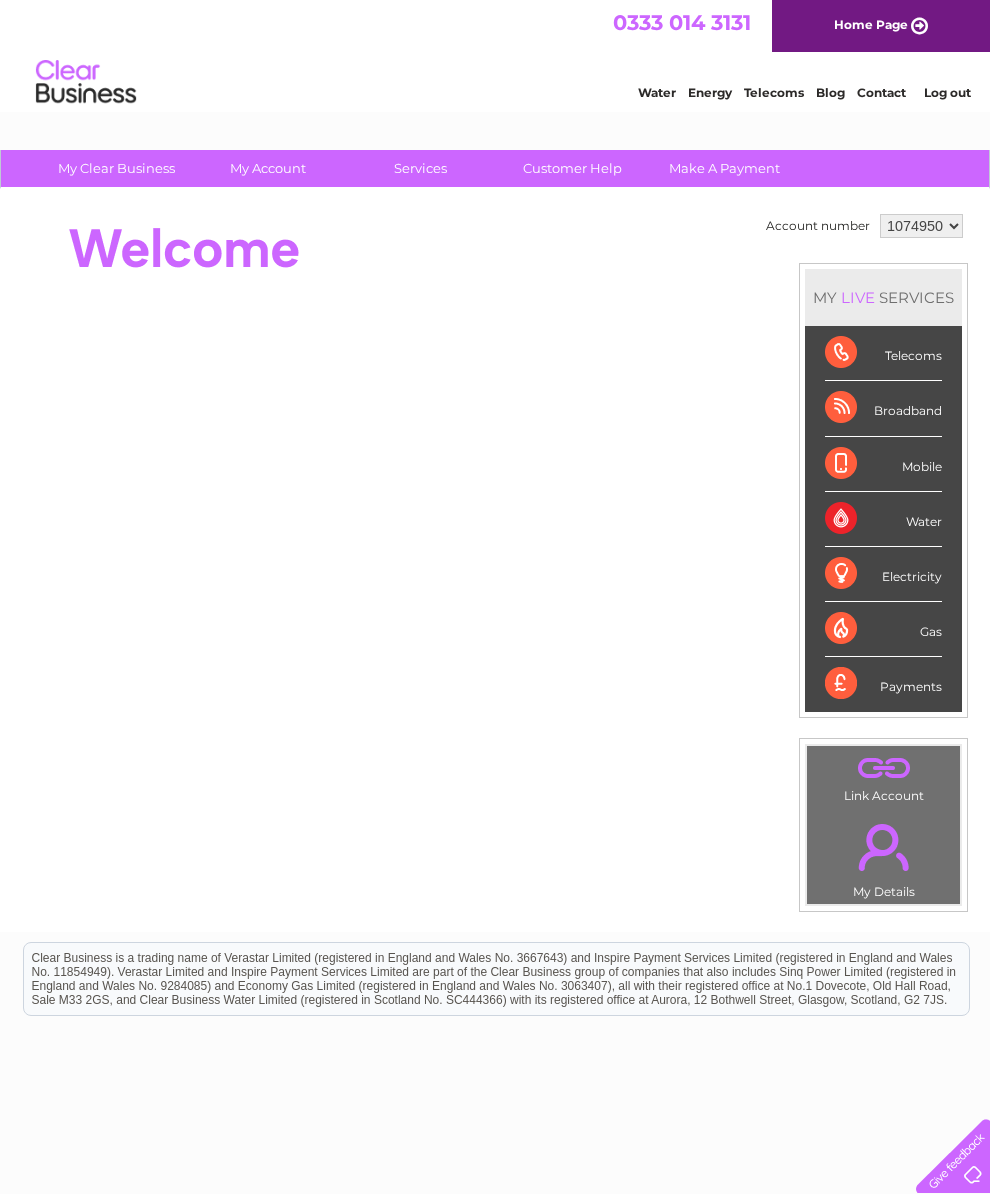 click on "1074950
1074952" at bounding box center [921, 226] 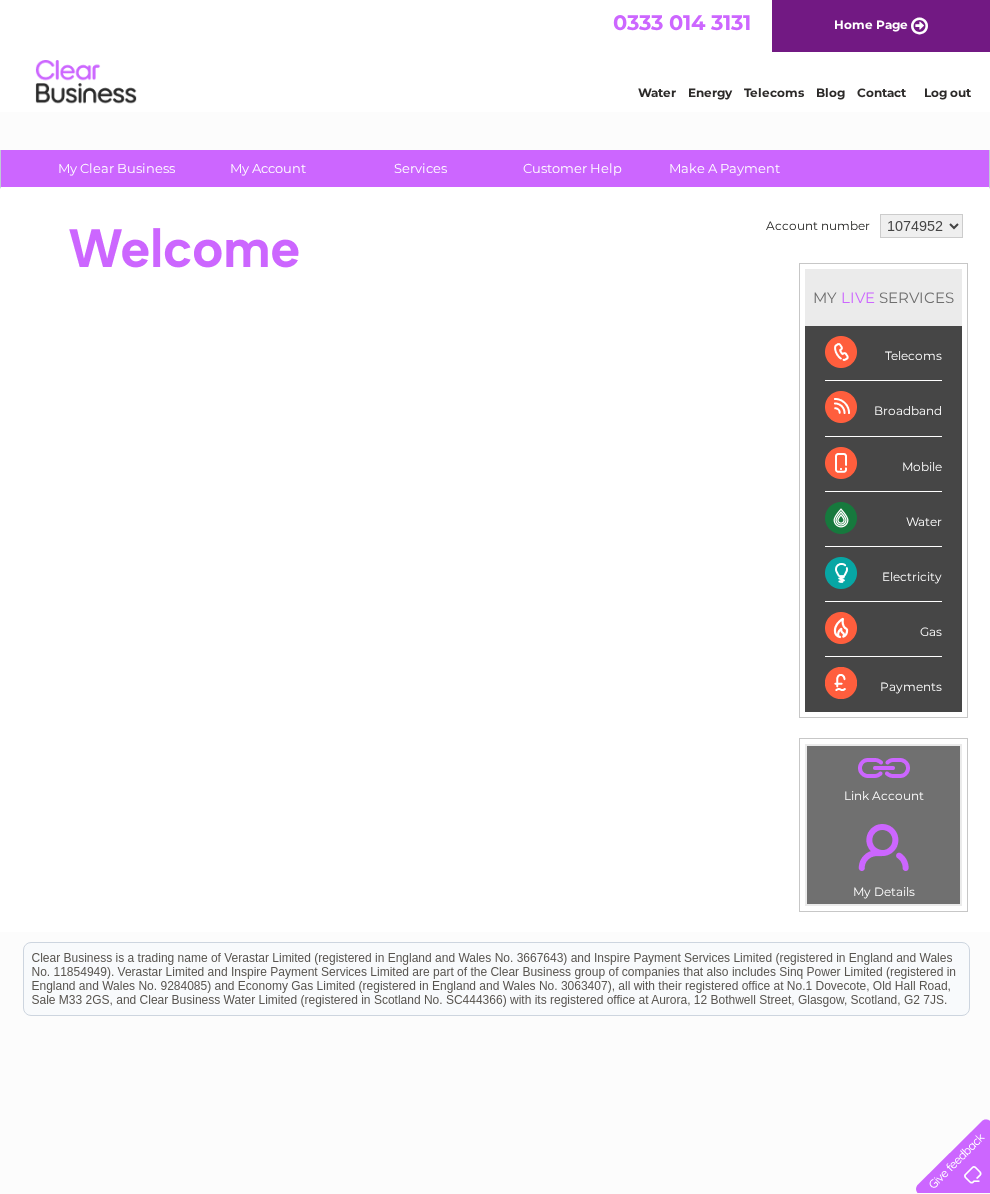 scroll, scrollTop: 0, scrollLeft: 0, axis: both 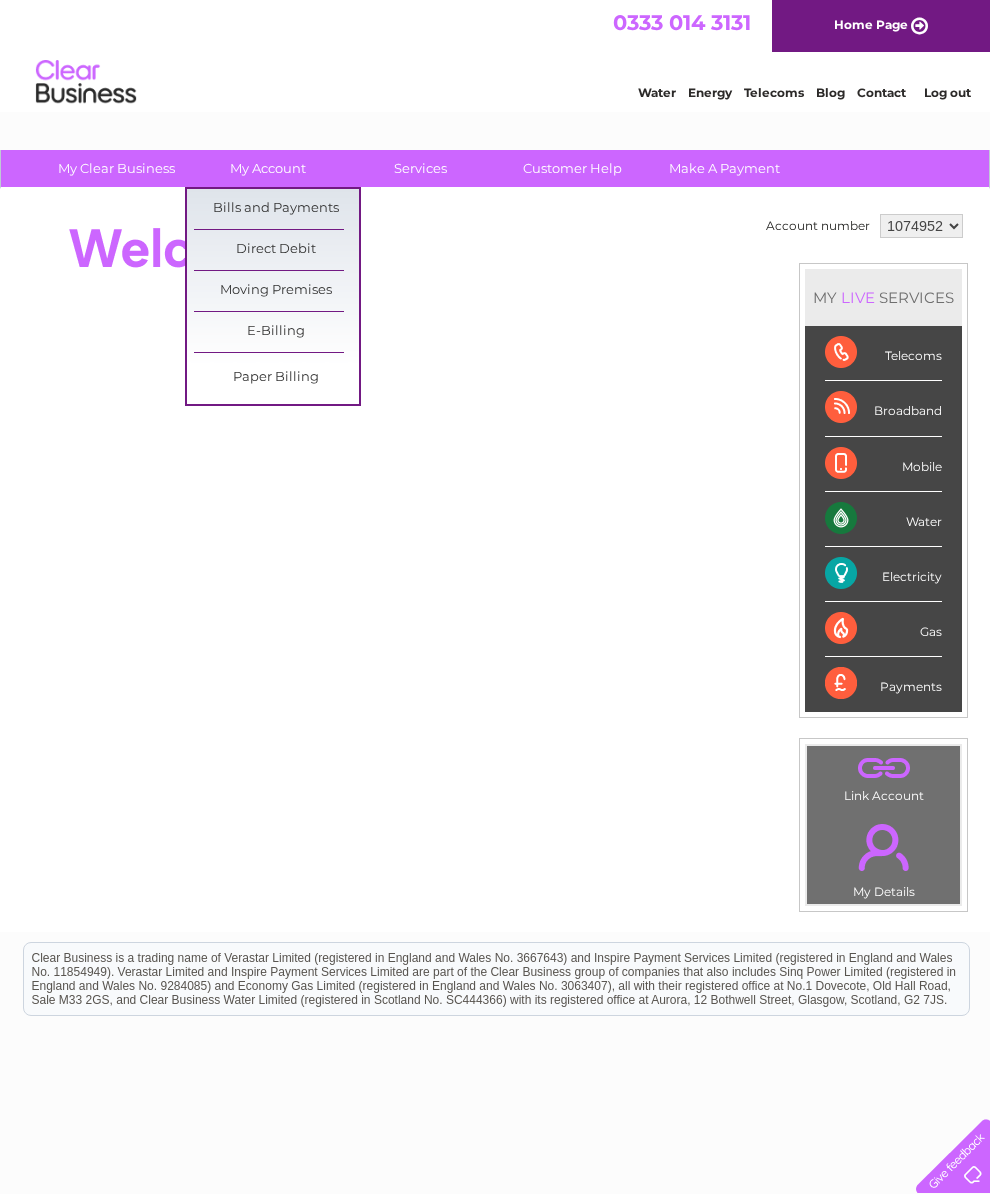 click on "Bills and Payments" at bounding box center (276, 209) 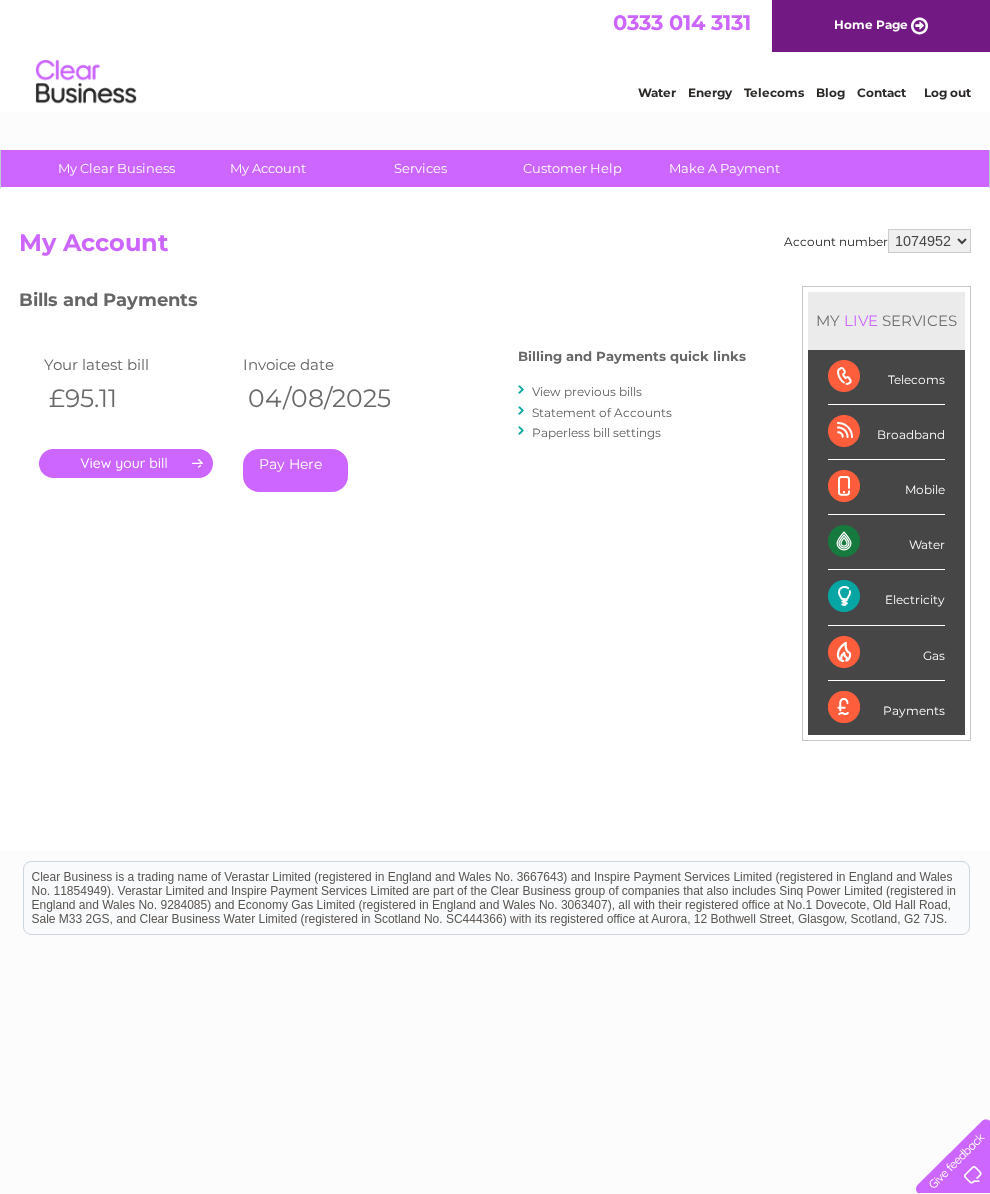scroll, scrollTop: 0, scrollLeft: 0, axis: both 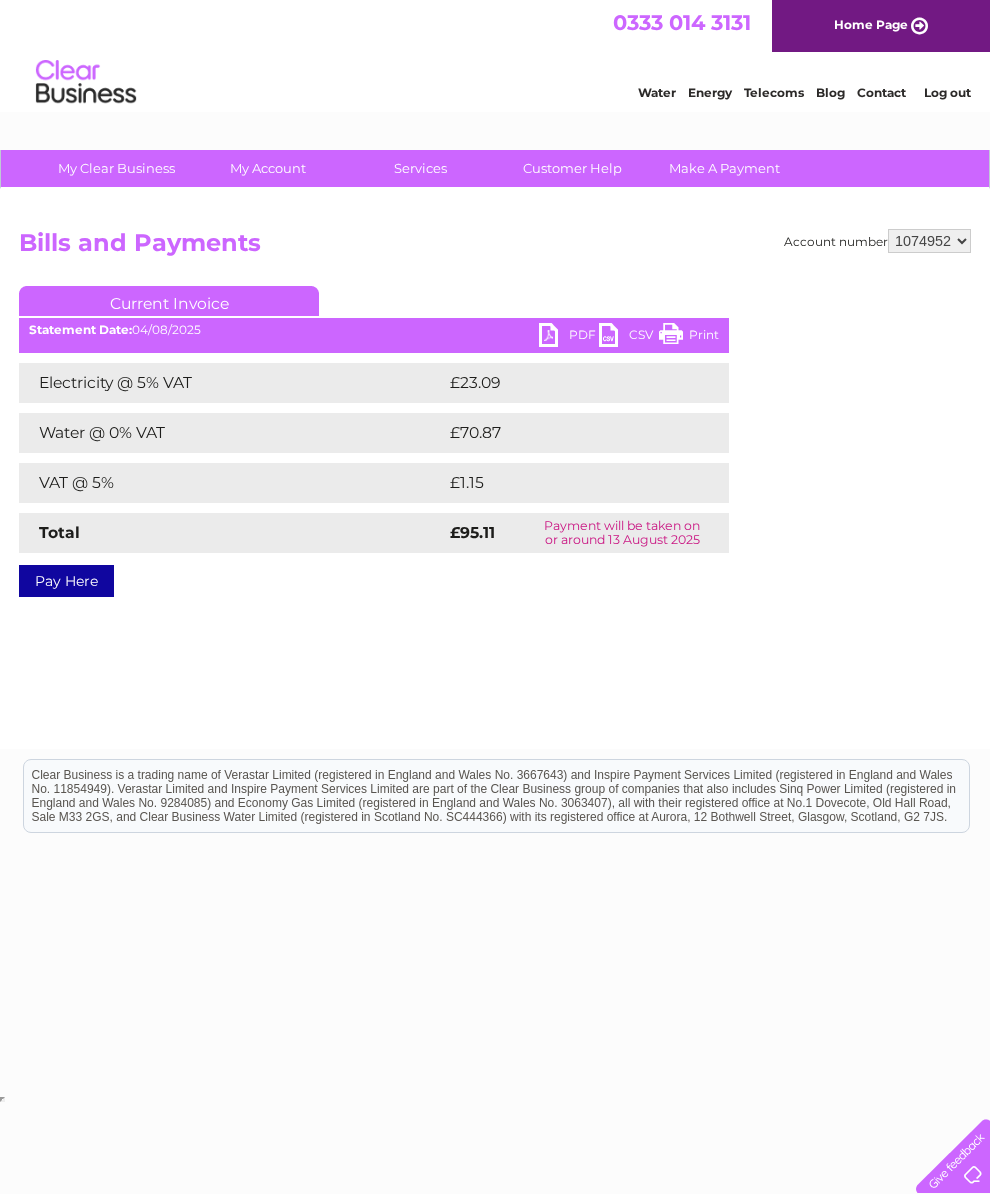click on "Print" at bounding box center (689, 337) 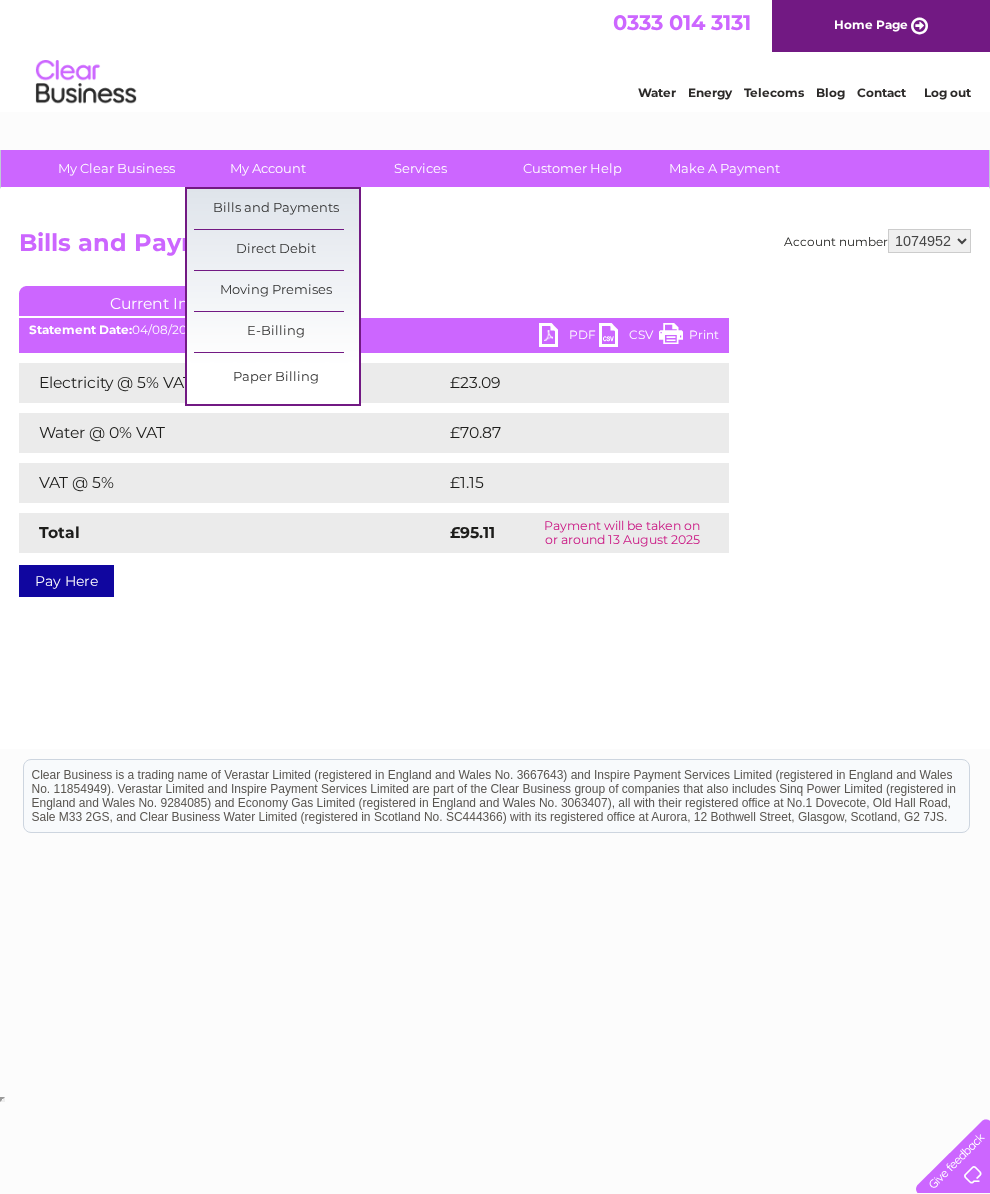 click on "E-Billing" at bounding box center (276, 332) 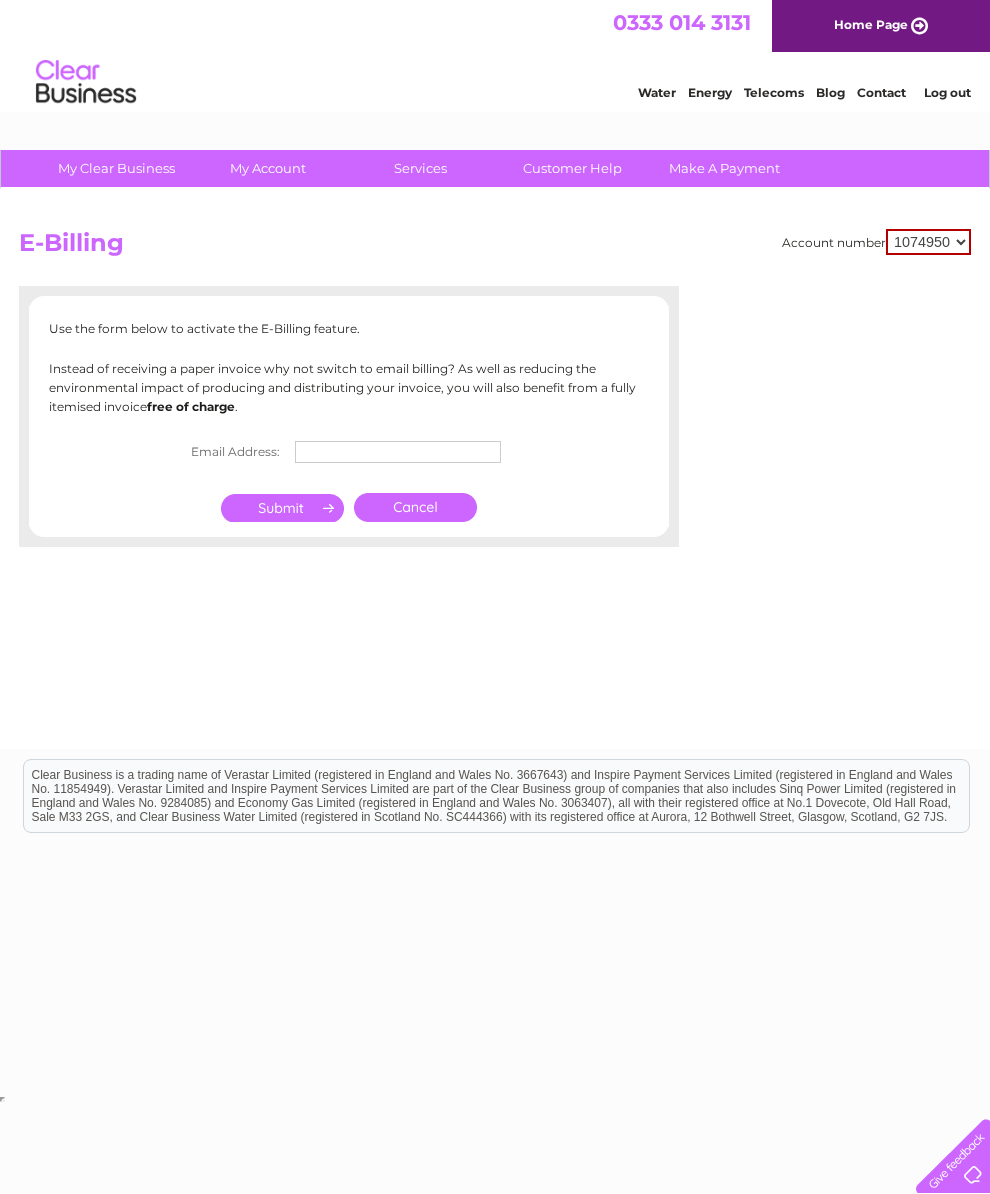 scroll, scrollTop: 0, scrollLeft: 0, axis: both 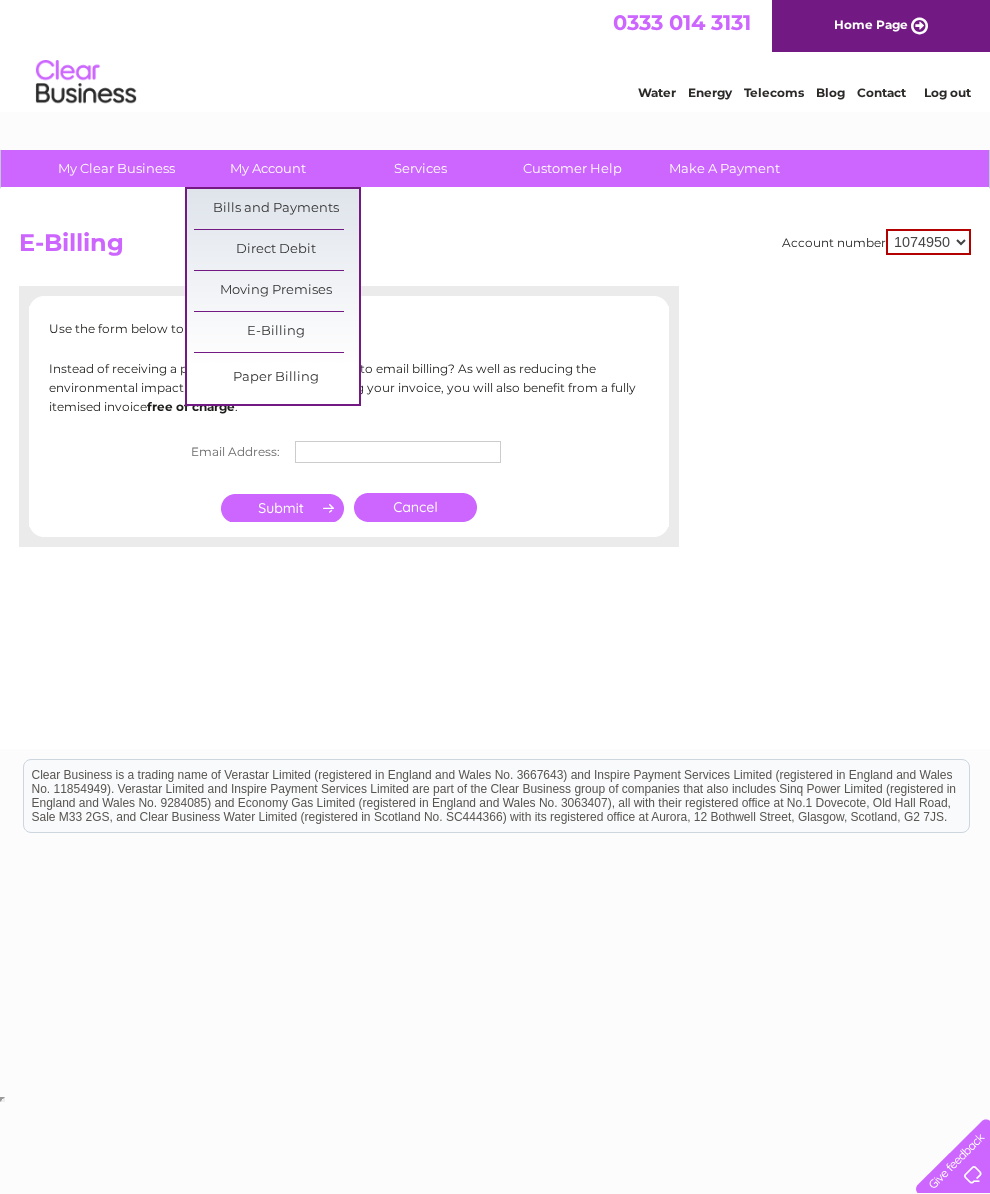 click on "Bills and Payments" at bounding box center (276, 209) 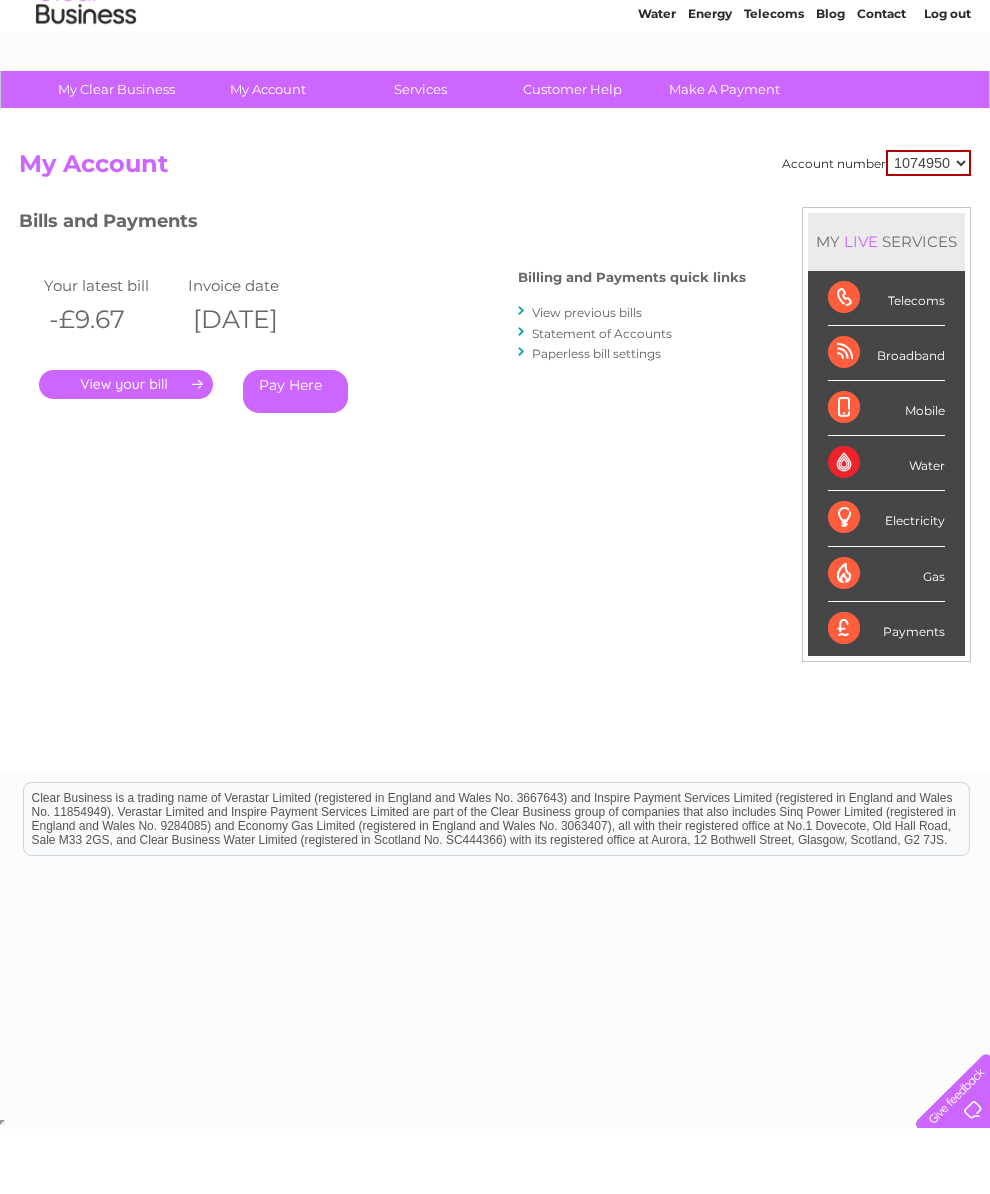 scroll, scrollTop: 0, scrollLeft: 0, axis: both 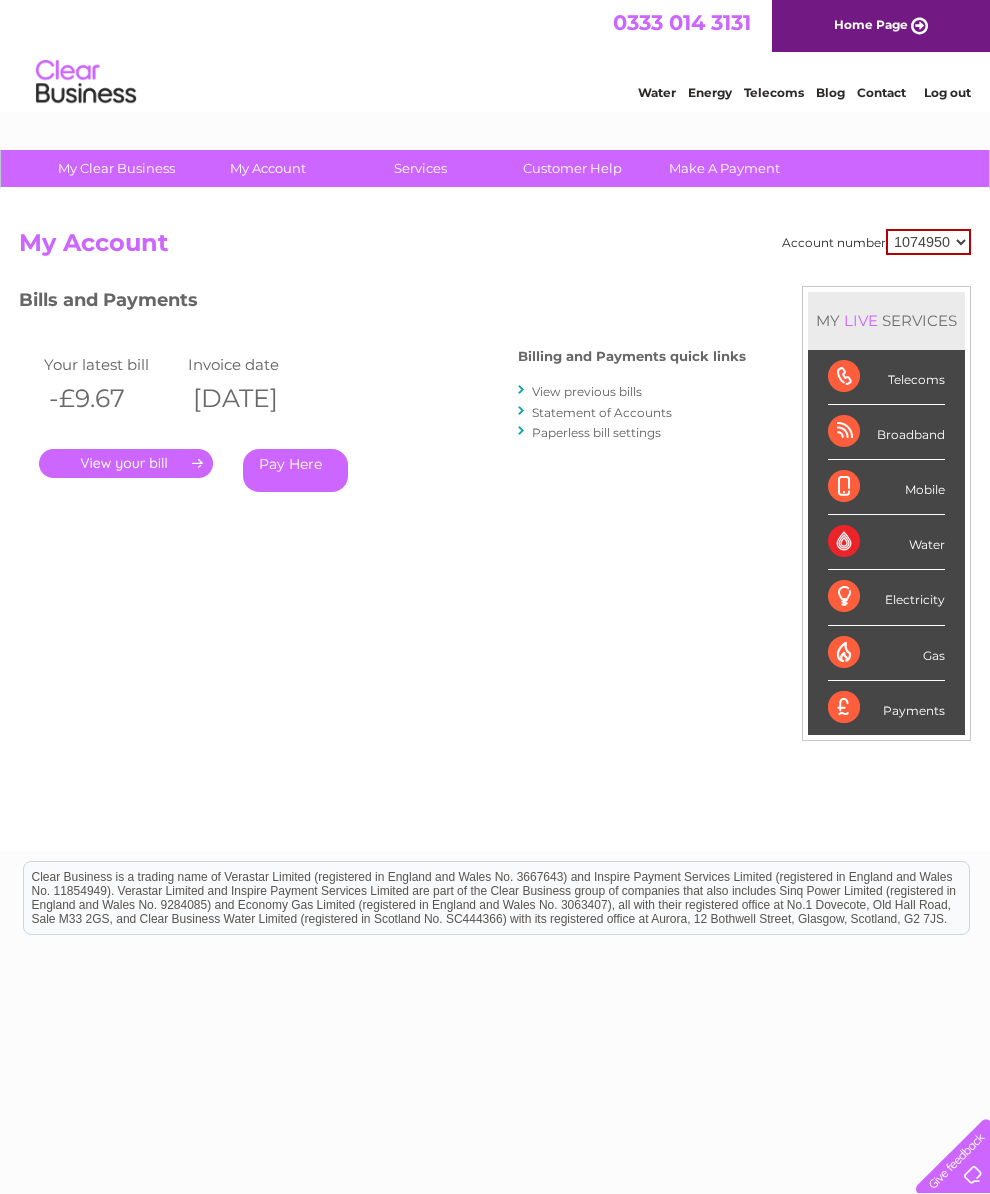 click on "View previous bills" at bounding box center [587, 391] 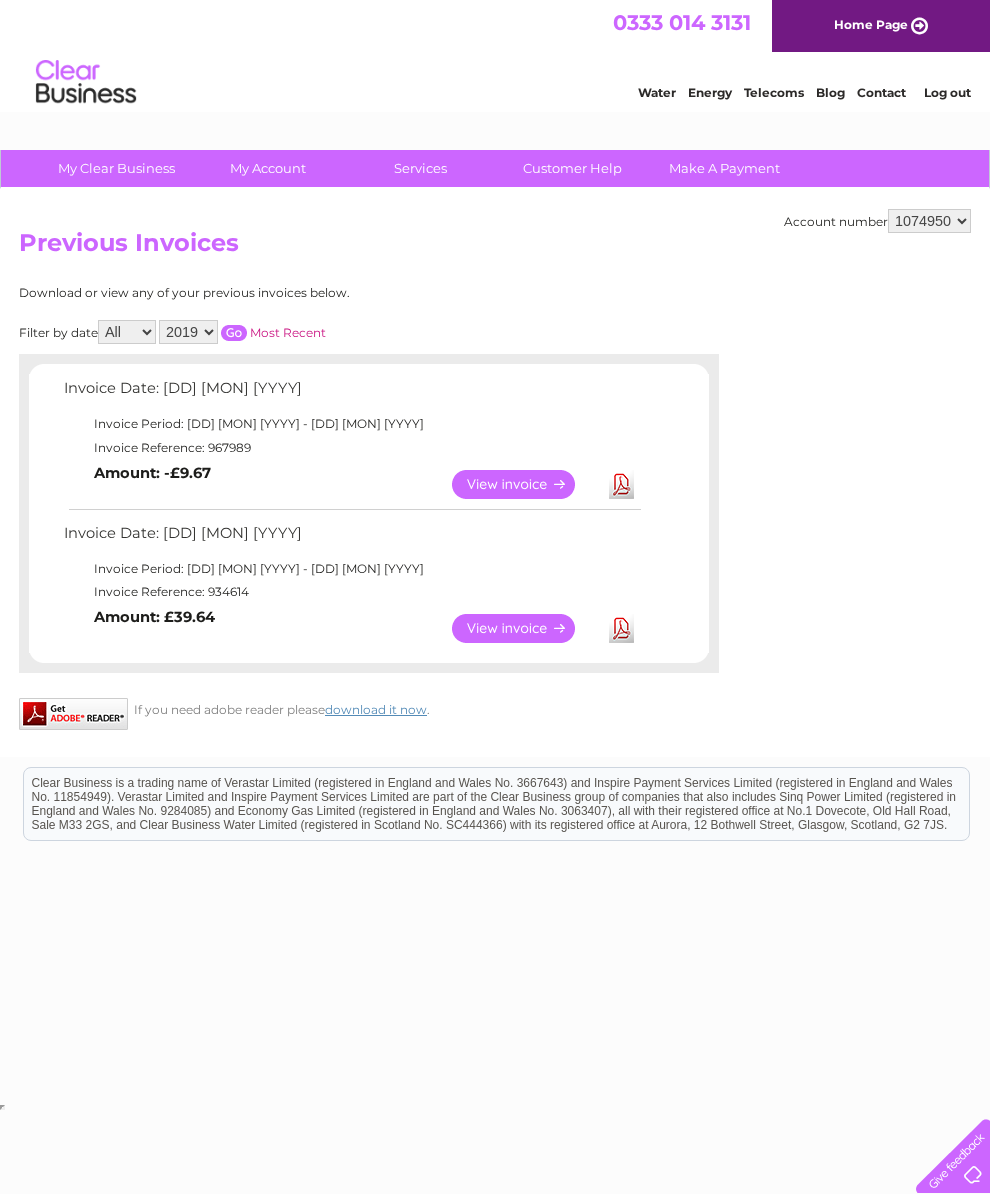 scroll, scrollTop: 0, scrollLeft: 0, axis: both 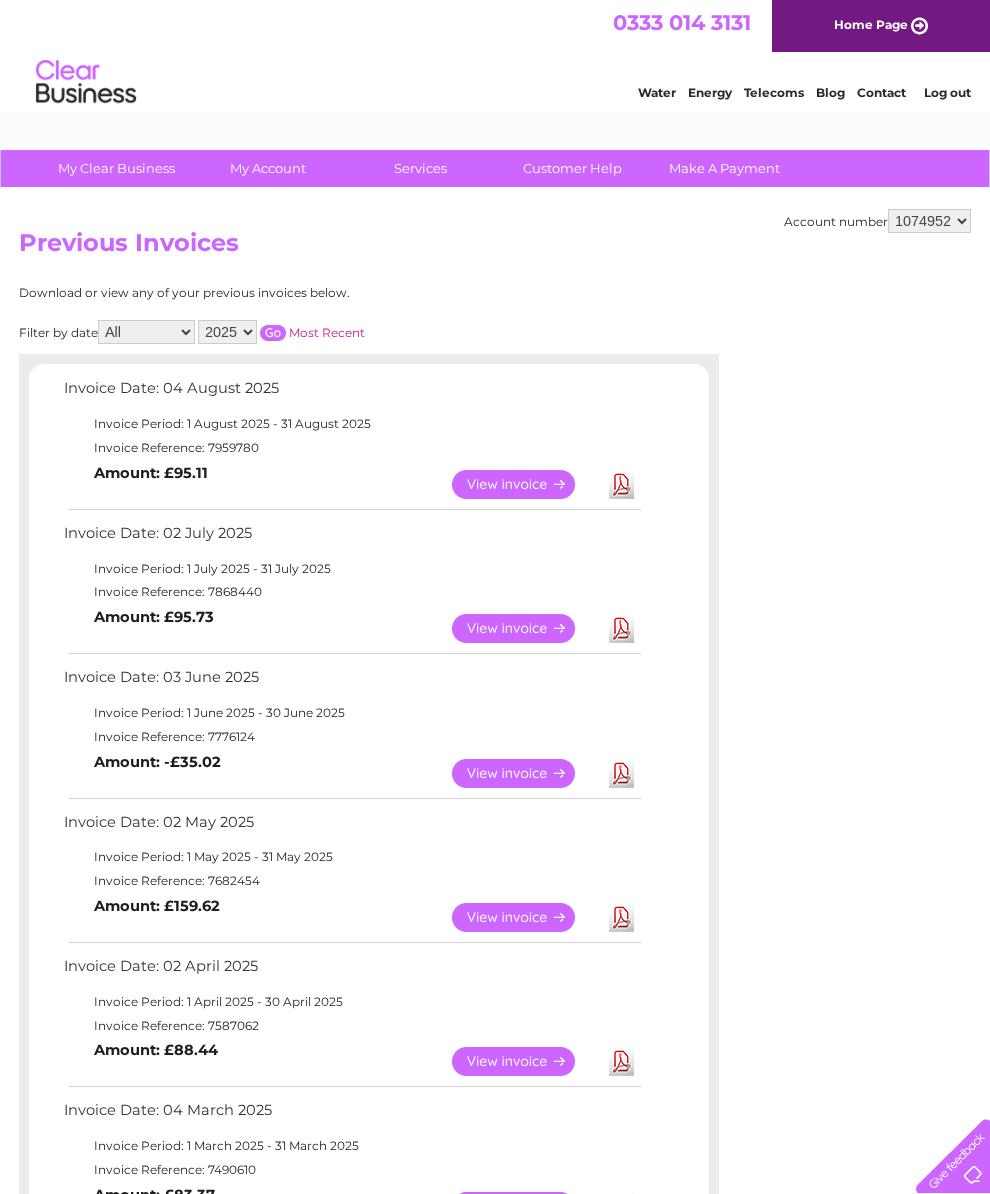 click on "View" at bounding box center [525, 628] 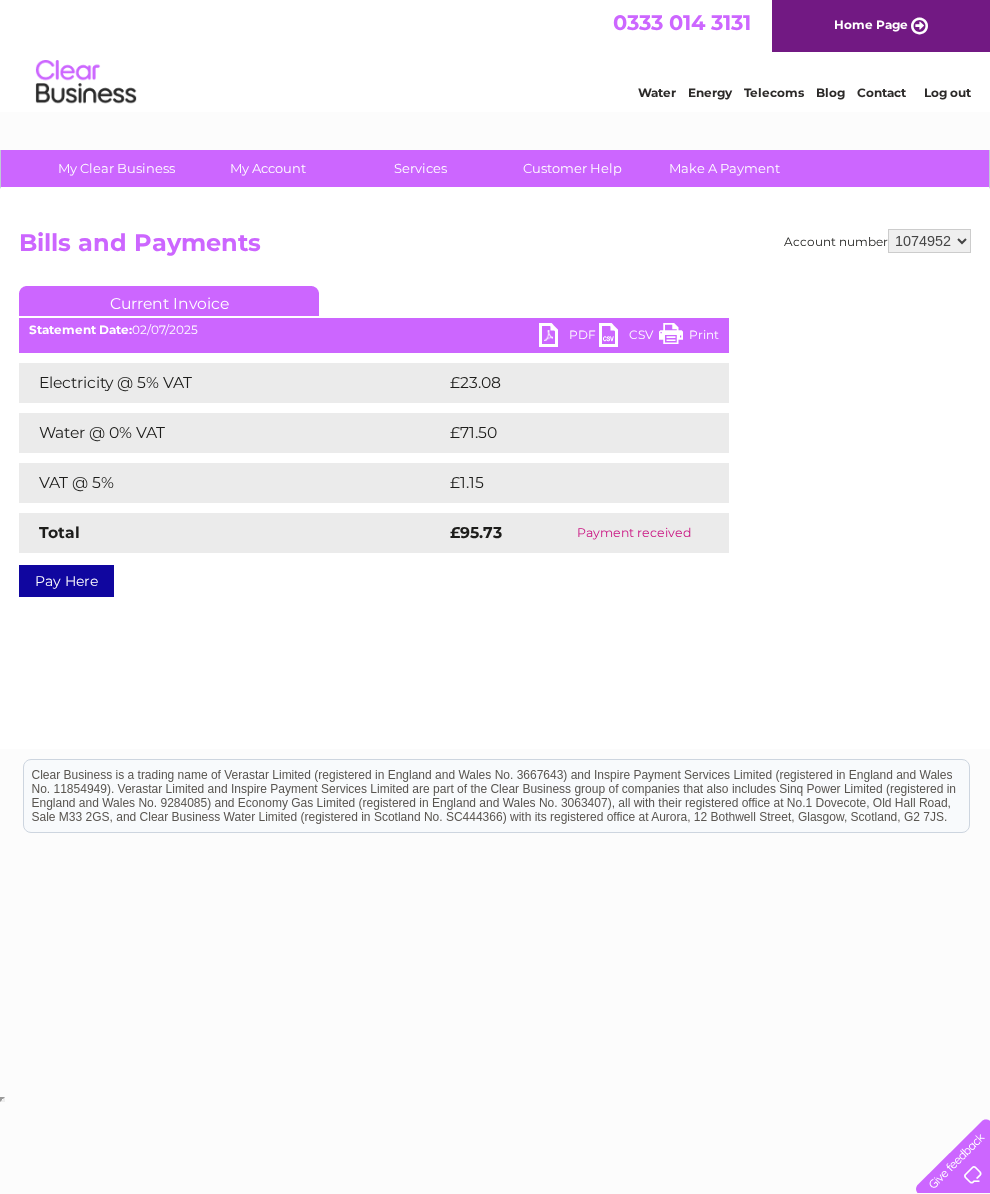 scroll, scrollTop: 0, scrollLeft: 0, axis: both 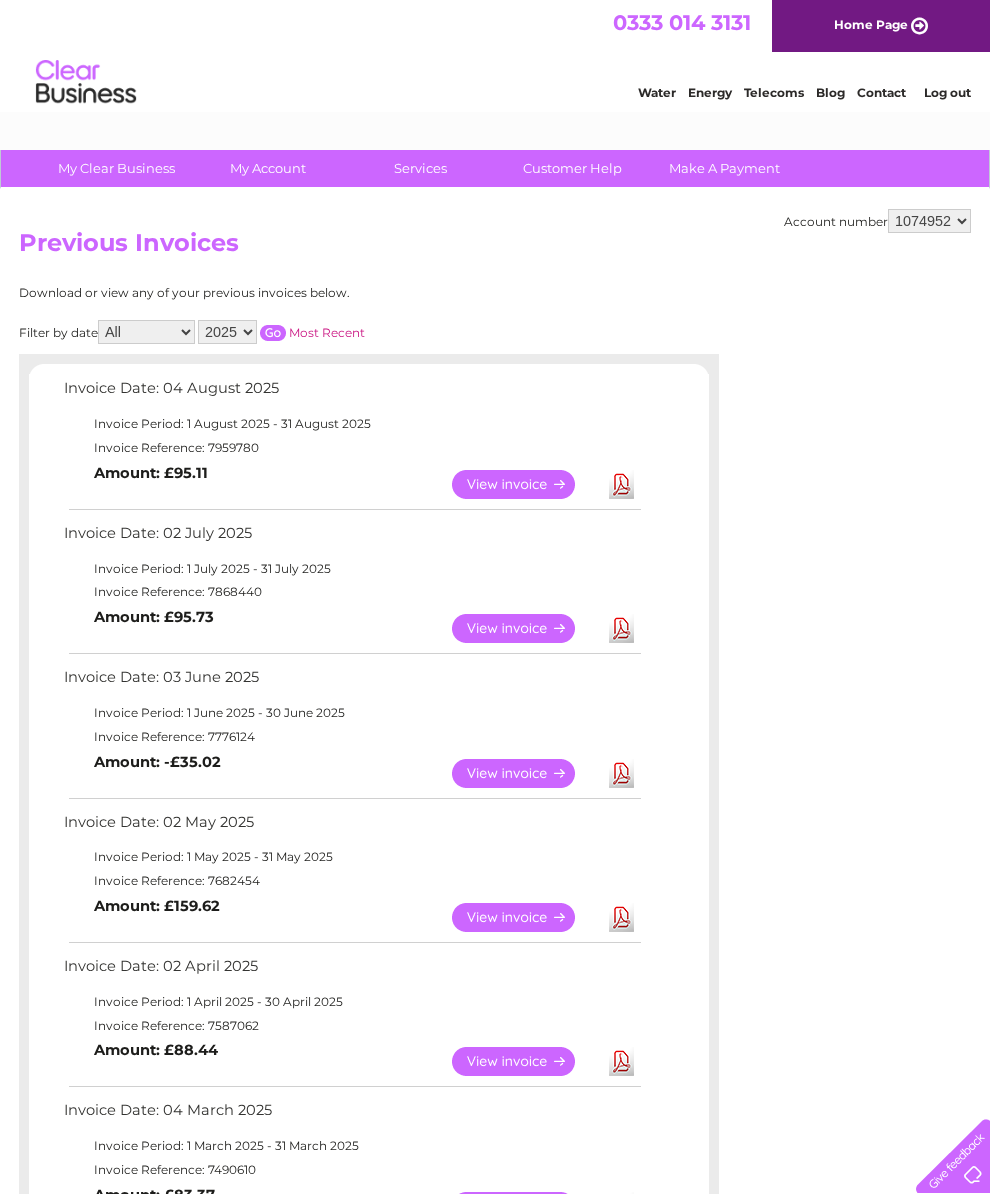 click on "View" at bounding box center [525, 773] 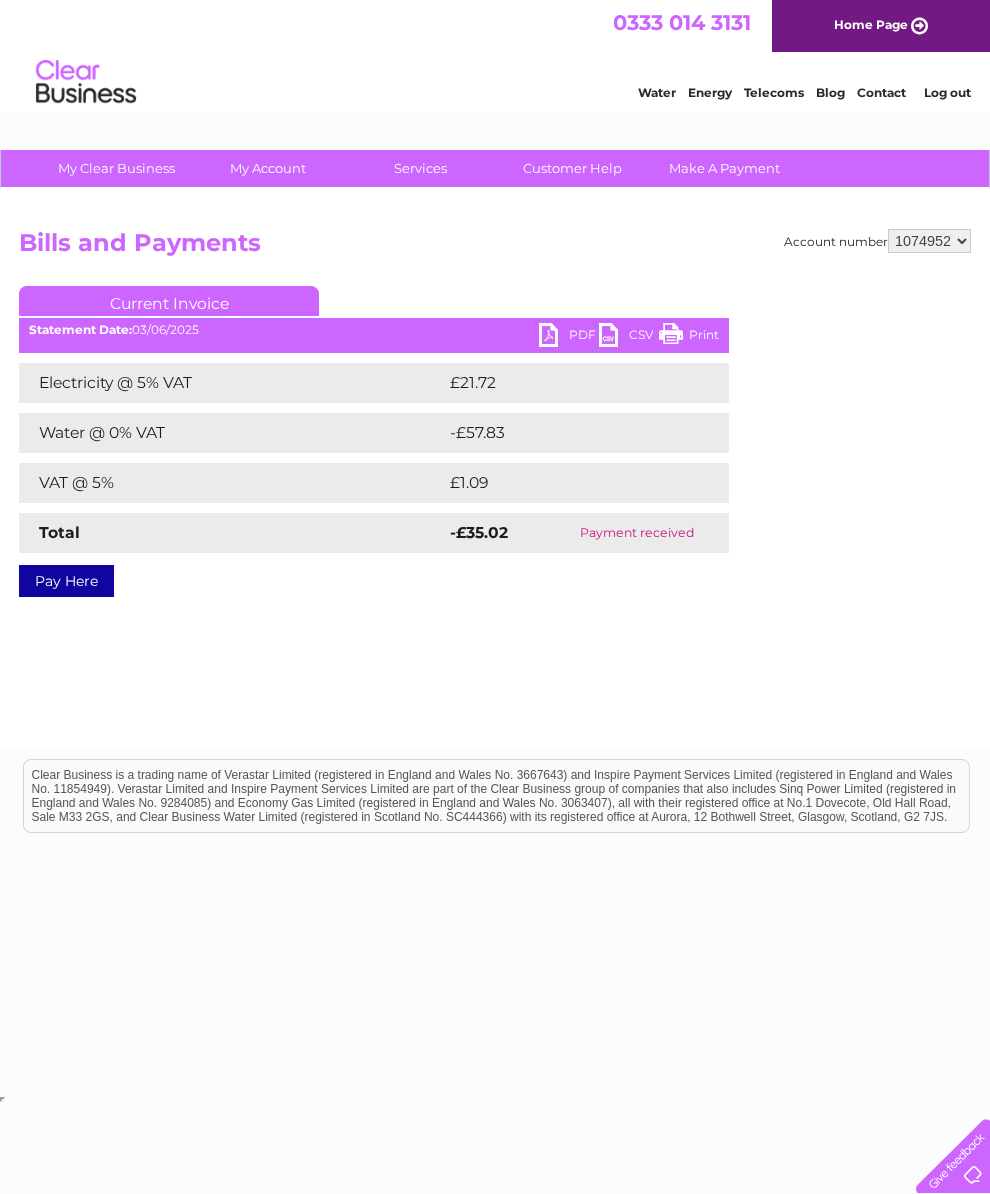 scroll, scrollTop: 0, scrollLeft: 0, axis: both 